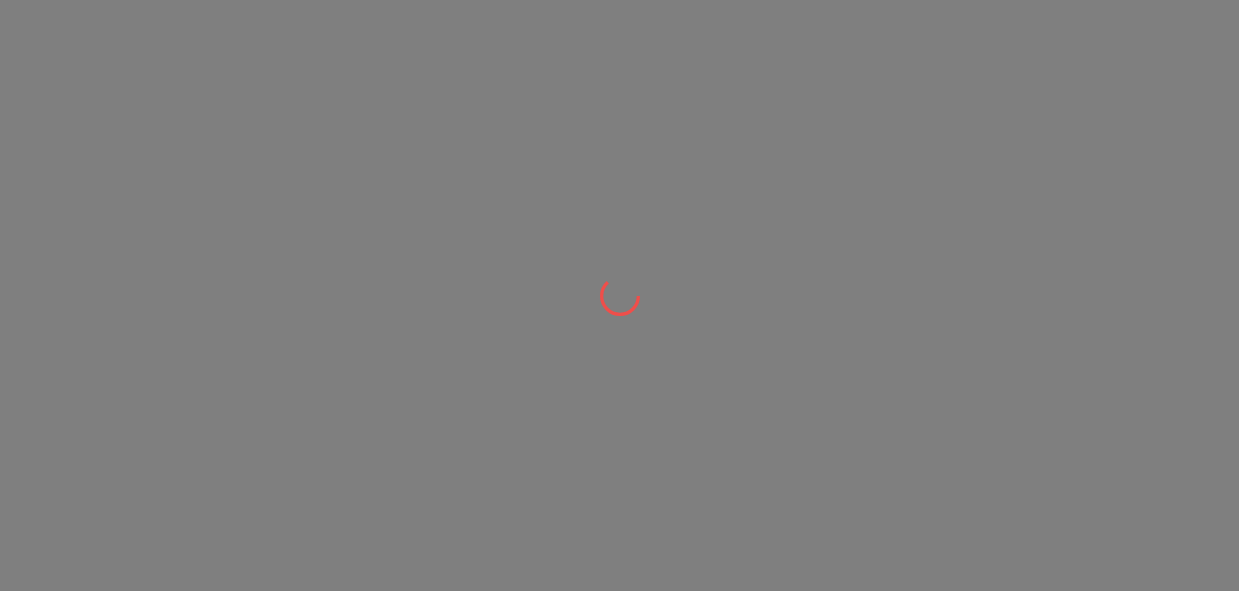 scroll, scrollTop: 0, scrollLeft: 0, axis: both 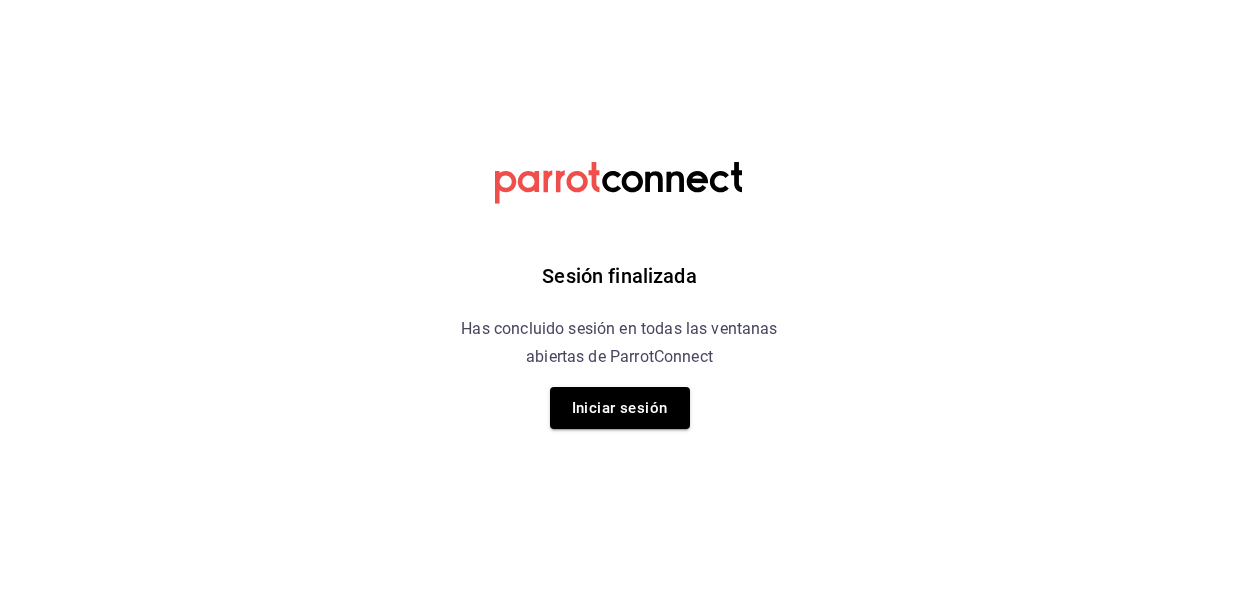 click on "Sesión finalizada Has concluido sesión en todas las ventanas abiertas de ParrotConnect Iniciar sesión" at bounding box center (619, 295) 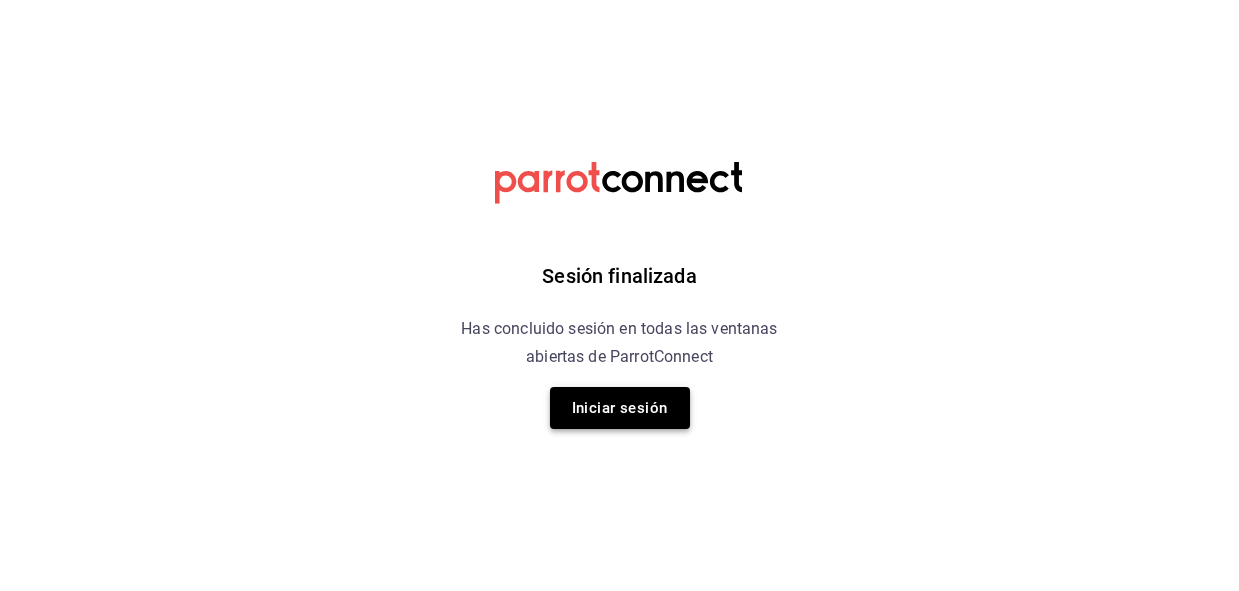 click on "Iniciar sesión" at bounding box center [620, 408] 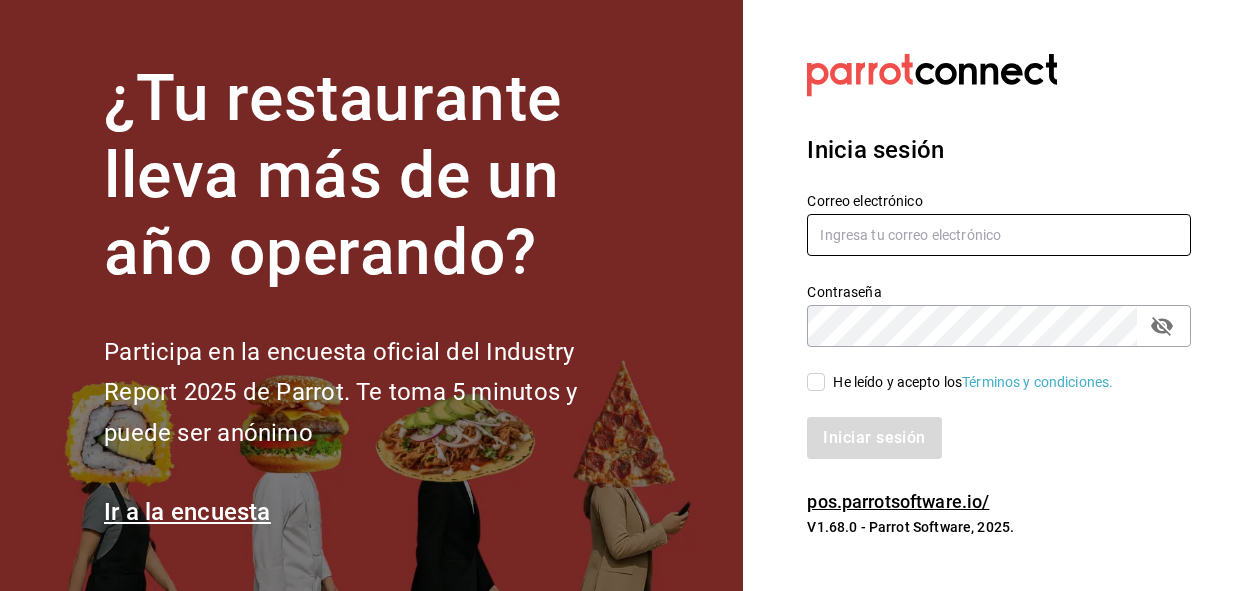type on "lariletayf@gmail.com" 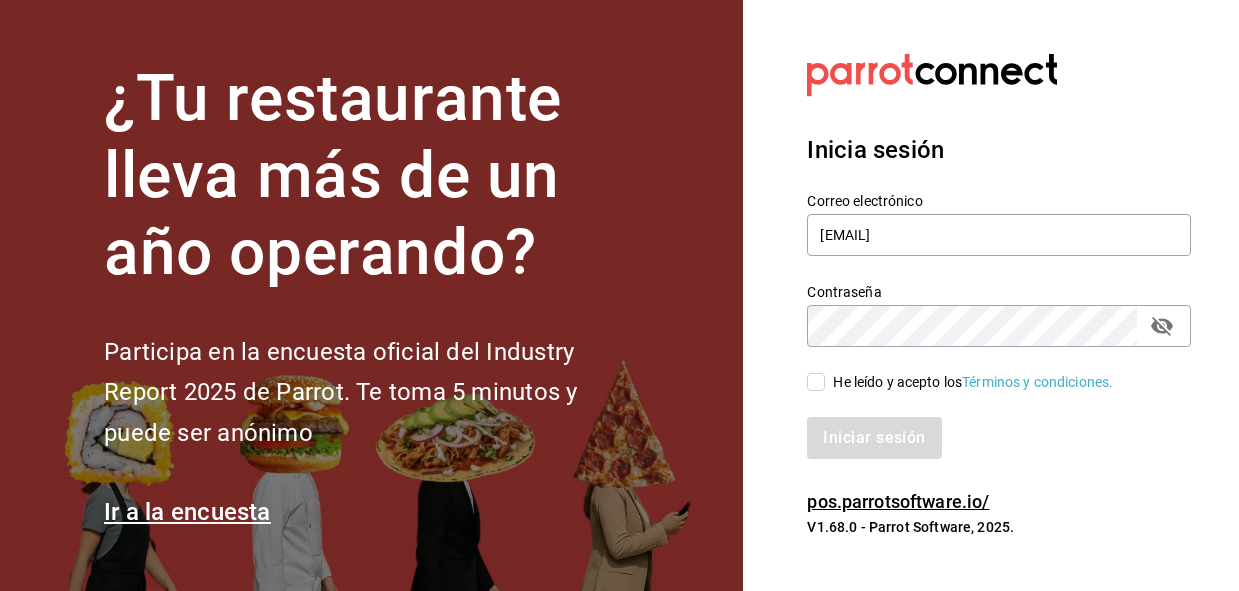 click on "He leído y acepto los  Términos y condiciones." at bounding box center (816, 382) 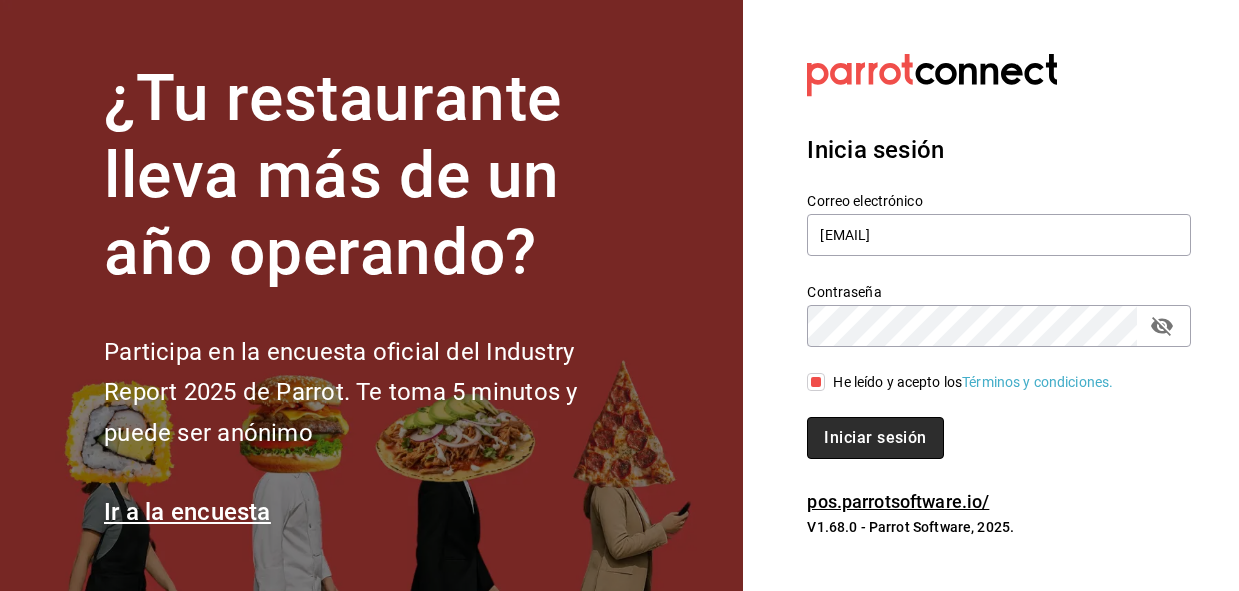 click on "Iniciar sesión" at bounding box center (875, 438) 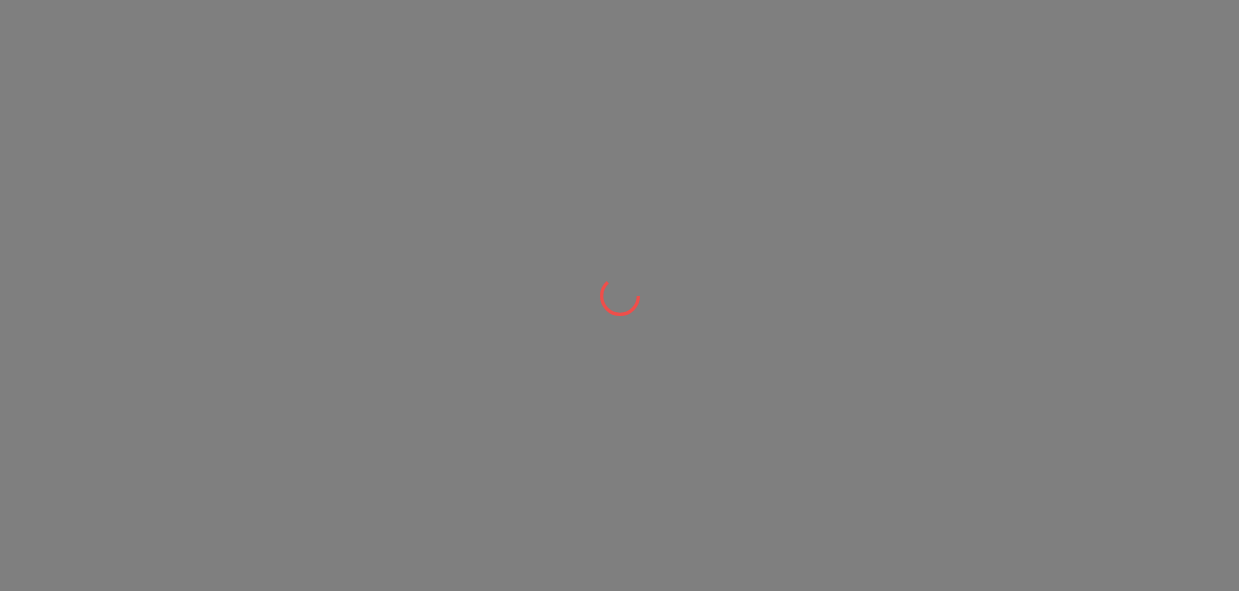 scroll, scrollTop: 0, scrollLeft: 0, axis: both 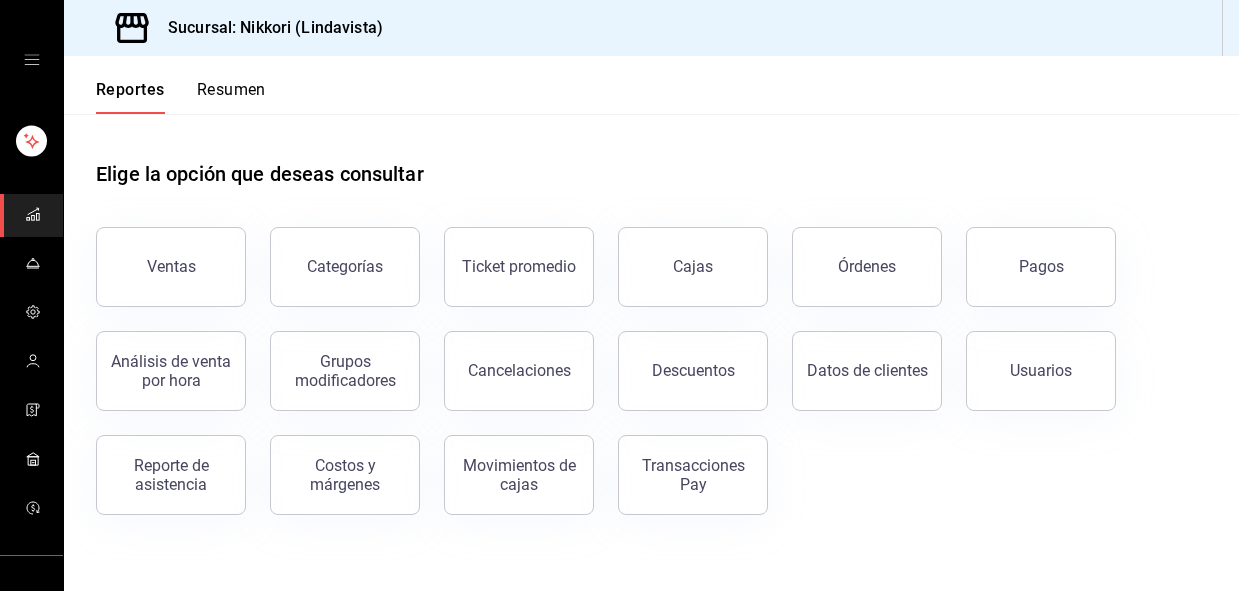 click at bounding box center (31, 460) 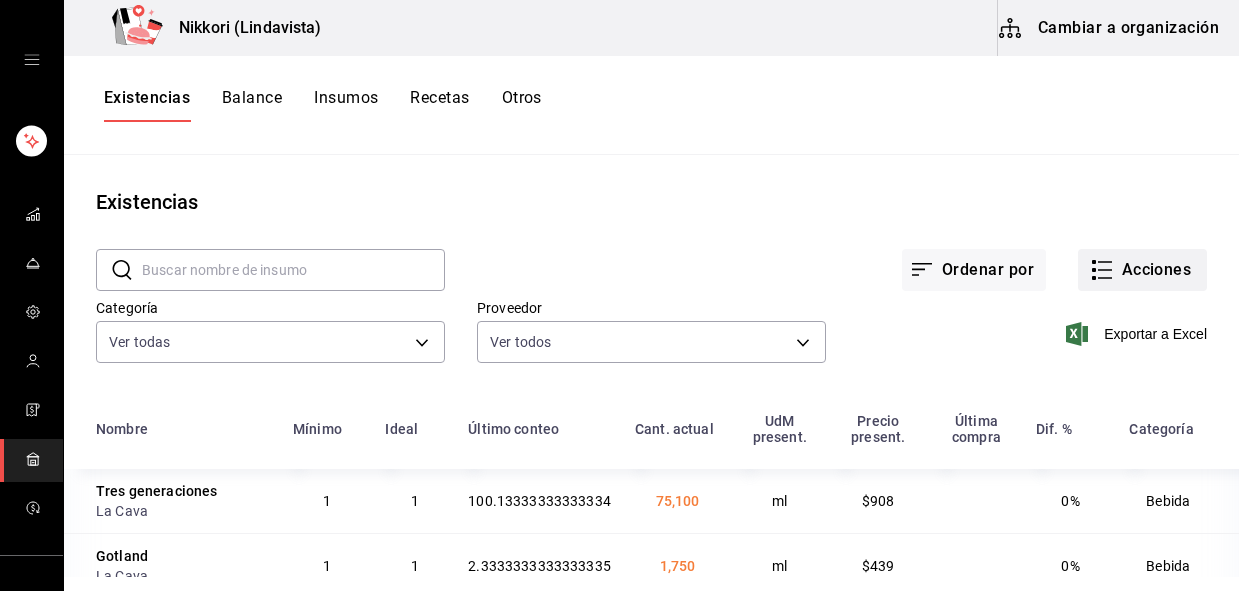 click on "Acciones" at bounding box center [1142, 270] 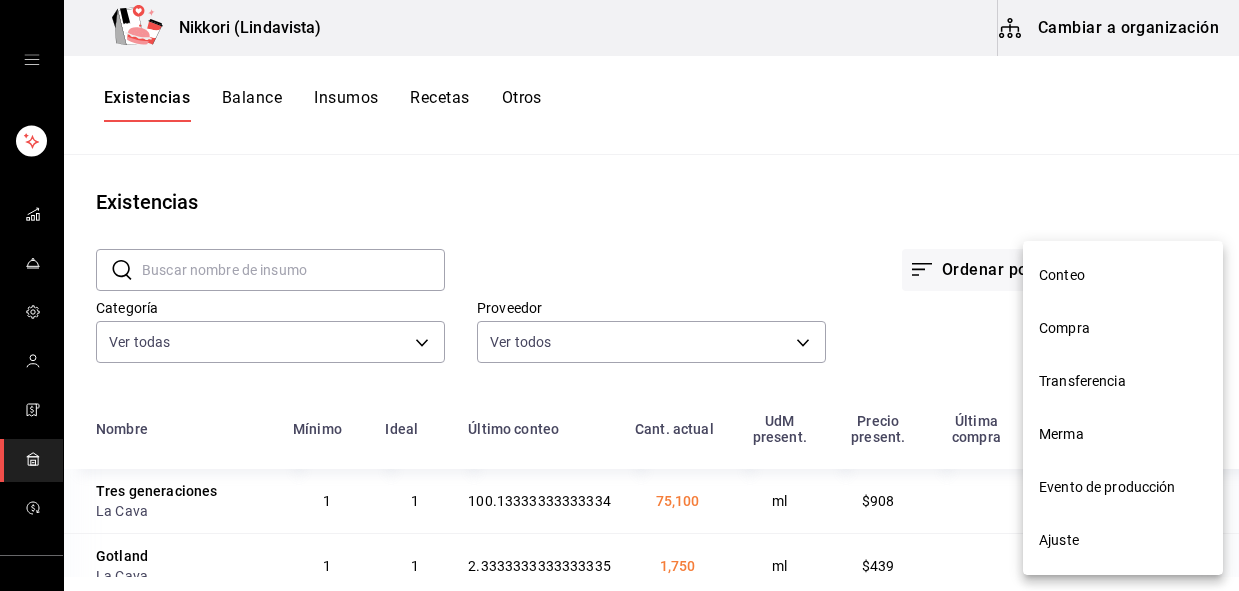 click on "Compra" at bounding box center (1123, 328) 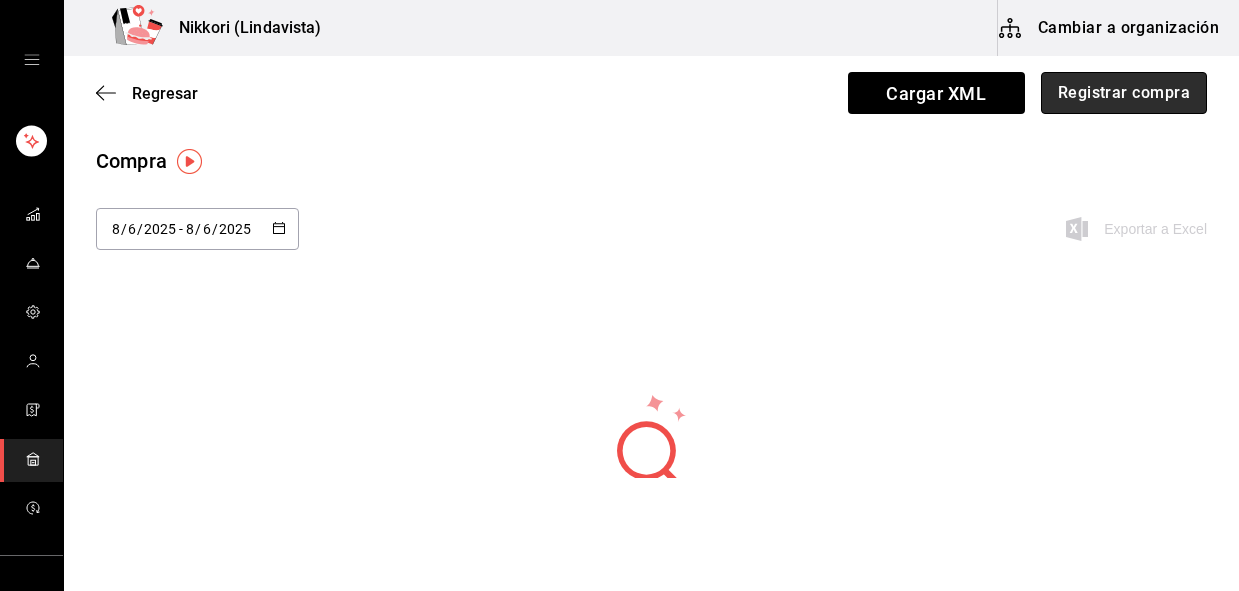 click on "Registrar compra" at bounding box center [1124, 93] 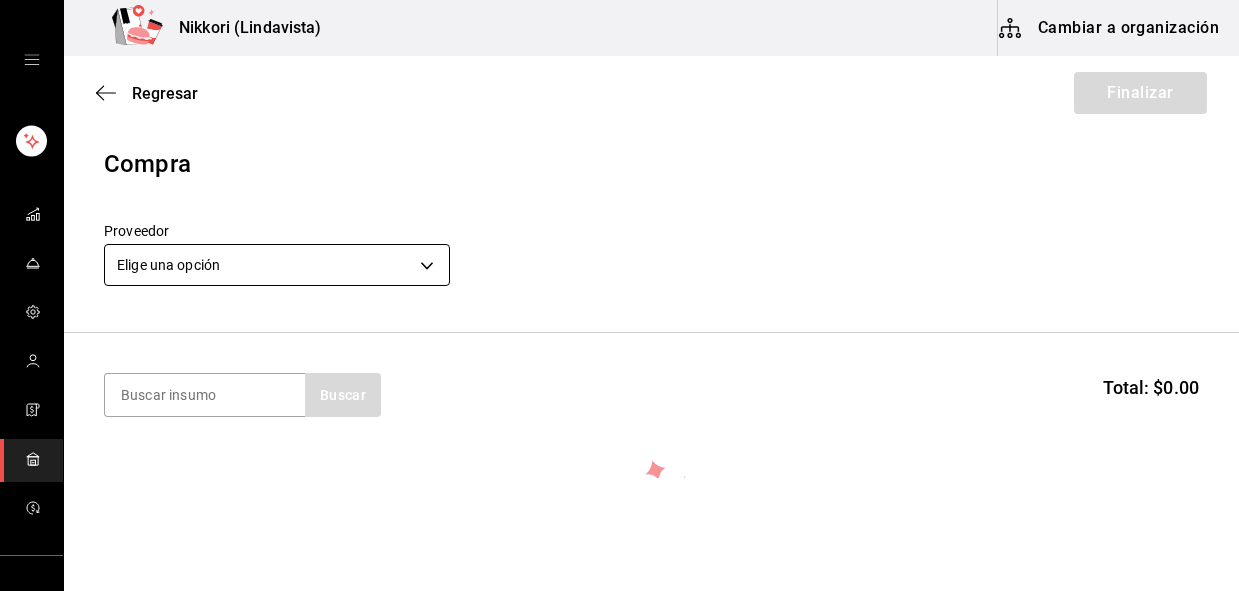 click on "Nikkori (Lindavista) Cambiar a organización Regresar Finalizar Compra Proveedor Elige una opción default Buscar Total: $0.00 No hay insumos a mostrar. Busca un insumo para agregarlo a la lista GANA 1 MES GRATIS EN TU SUSCRIPCIÓN AQUÍ ¿Recuerdas cómo empezó tu restaurante?
Hoy puedes ayudar a un colega a tener el mismo cambio que tú viviste.
Recomienda Parrot directamente desde tu Portal Administrador.
Es fácil y rápido.
🎁 Por cada restaurante que se una, ganas 1 mes gratis. Ver video tutorial Ir a video Editar Eliminar Visitar centro de ayuda (81) 2046 6363 soporte@parrotsoftware.io Visitar centro de ayuda (81) 2046 6363 soporte@parrotsoftware.io" at bounding box center (619, 239) 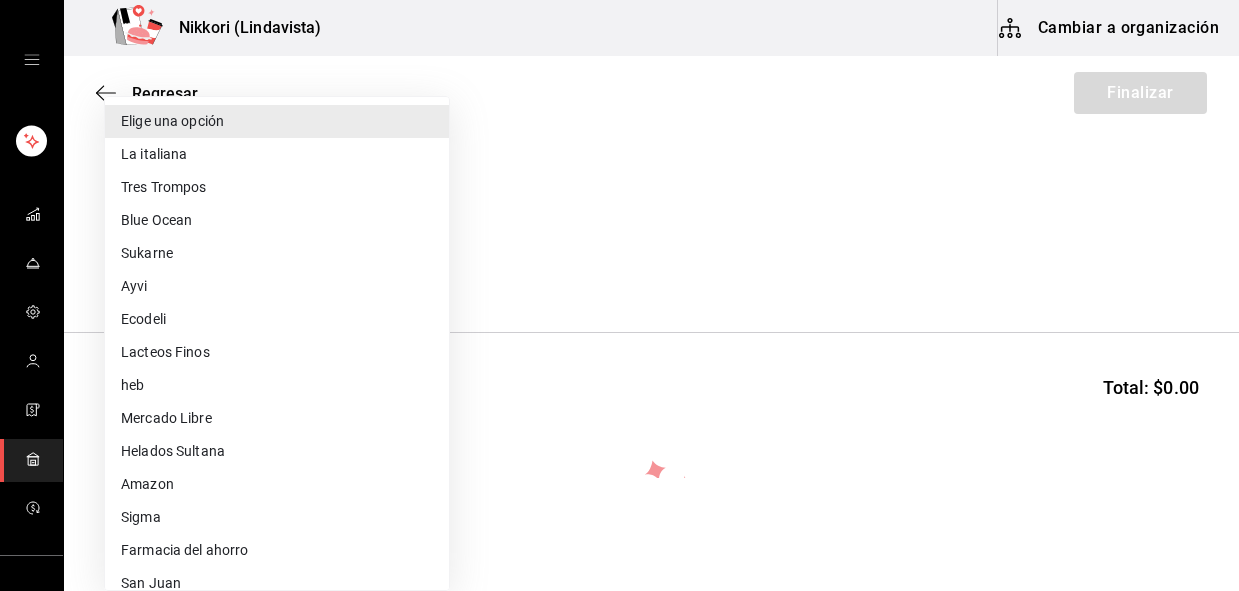 type 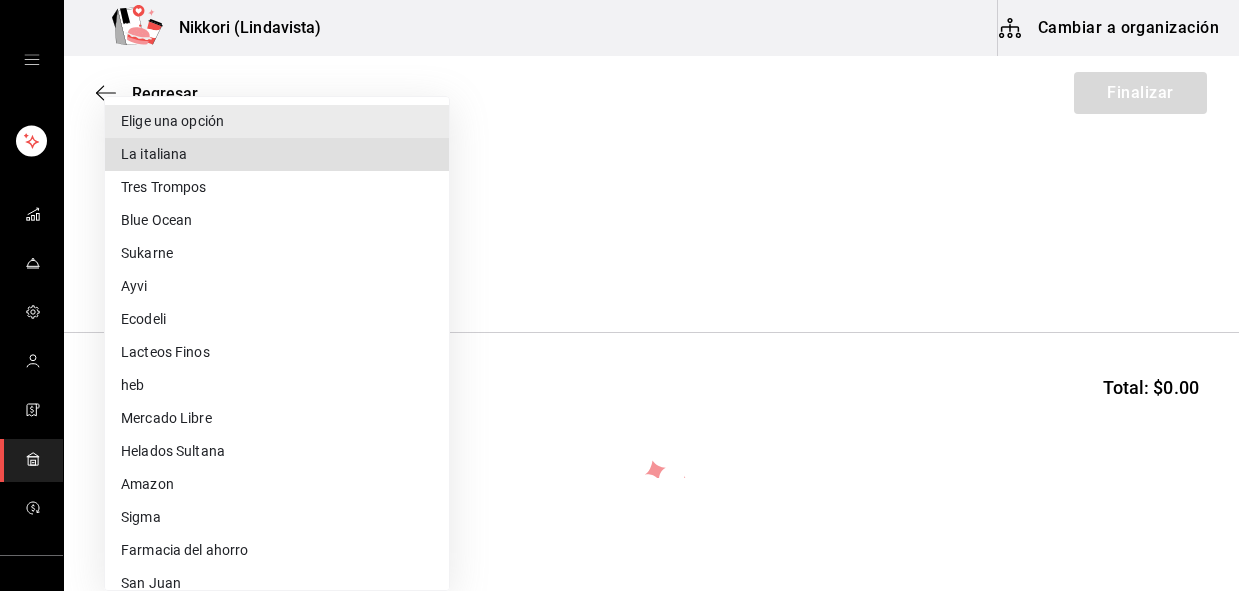 type 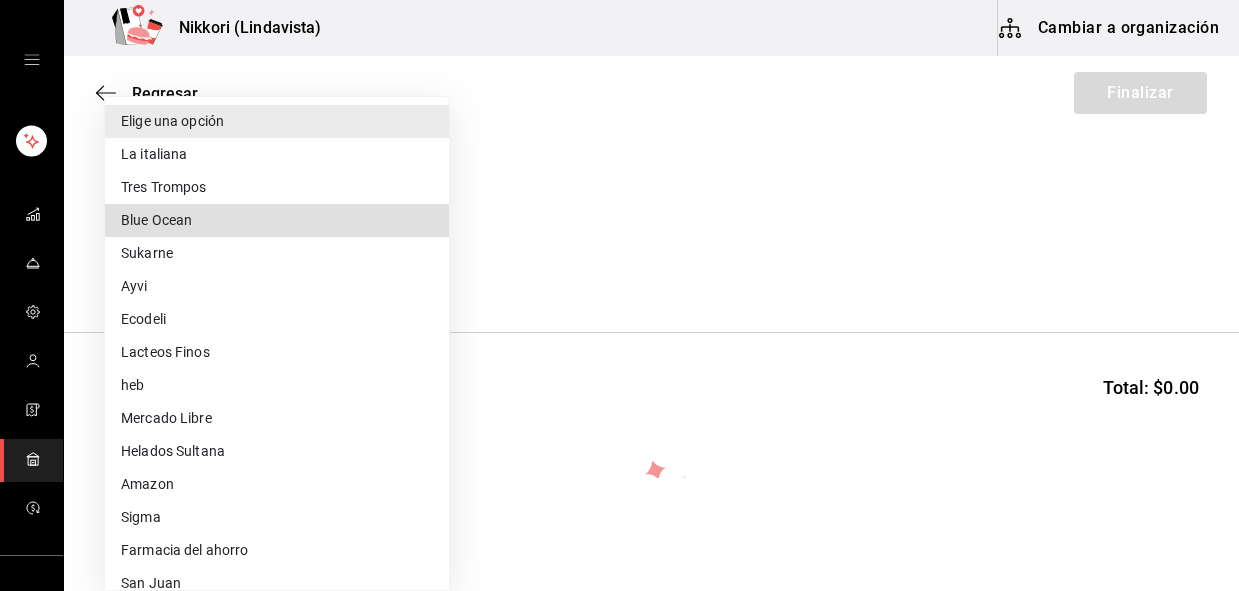 type 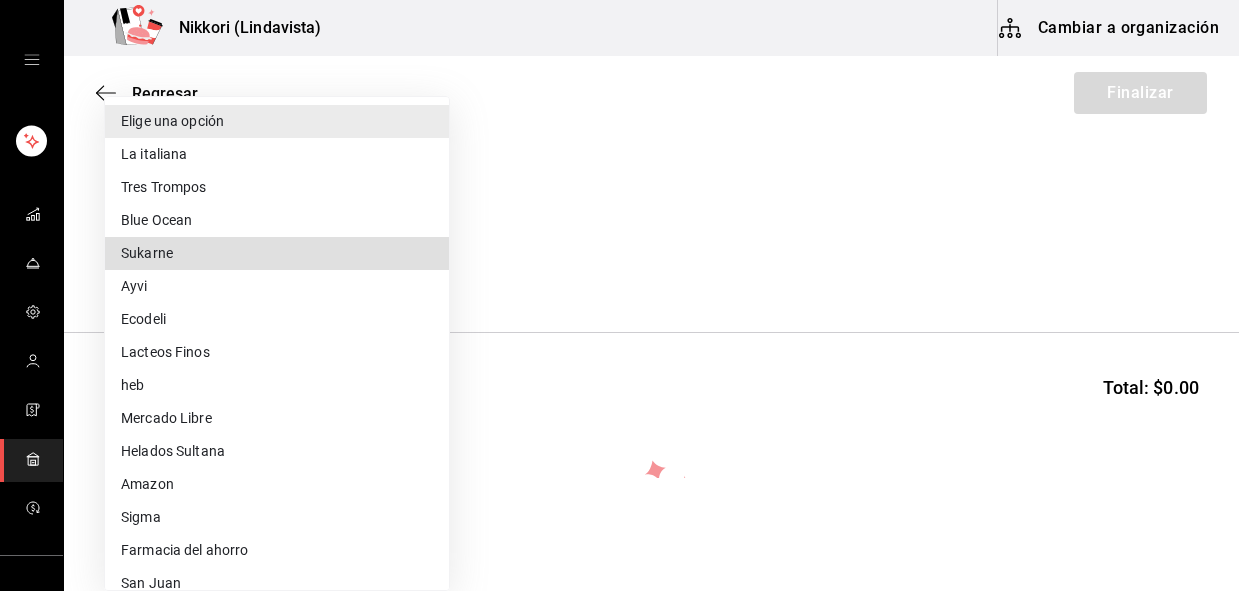 type 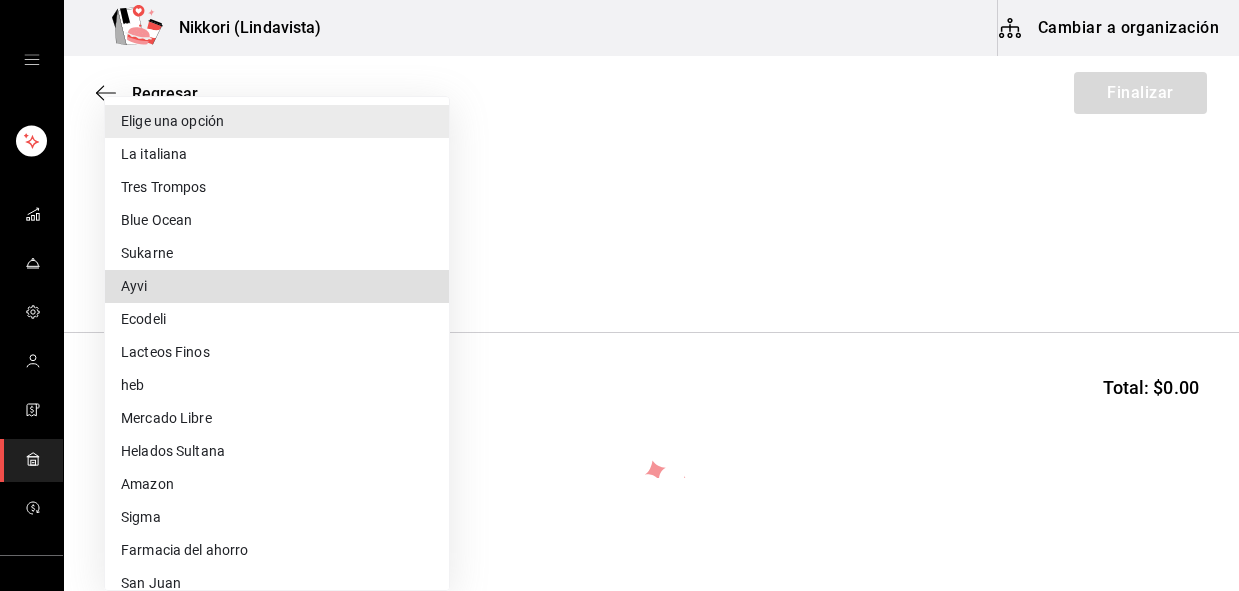 type 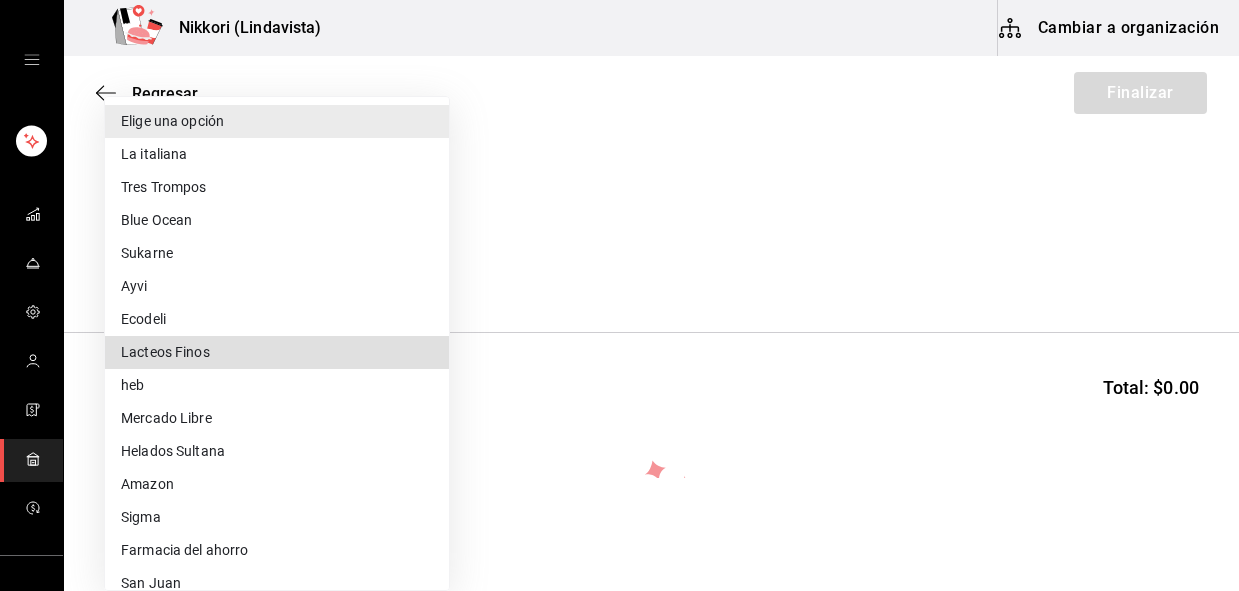 type 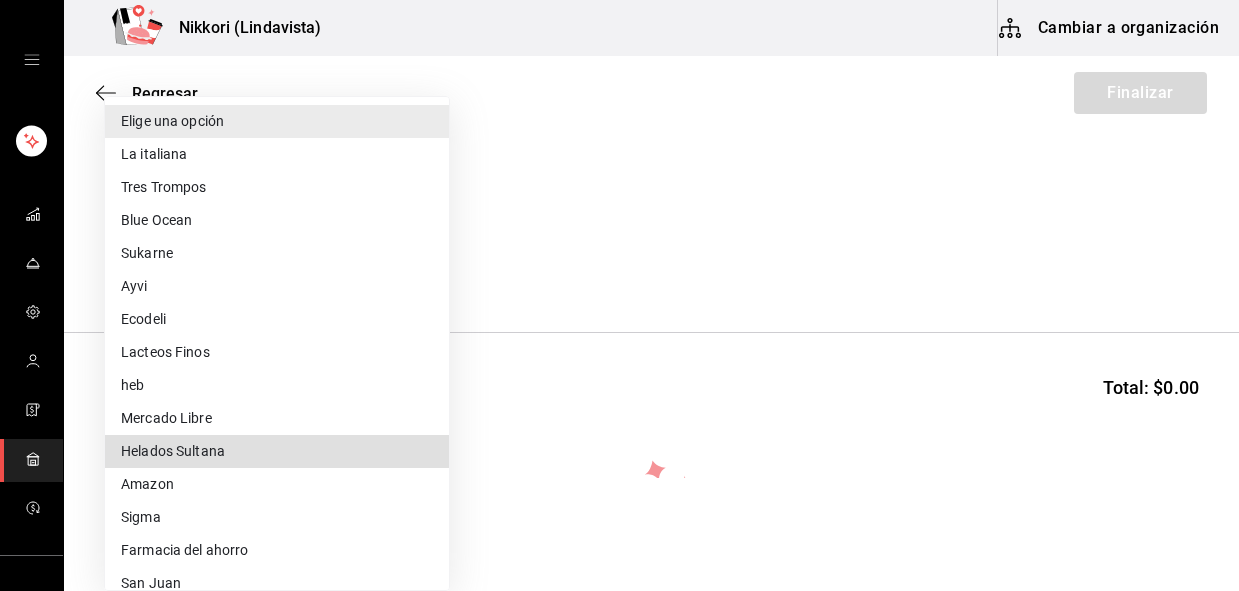 type 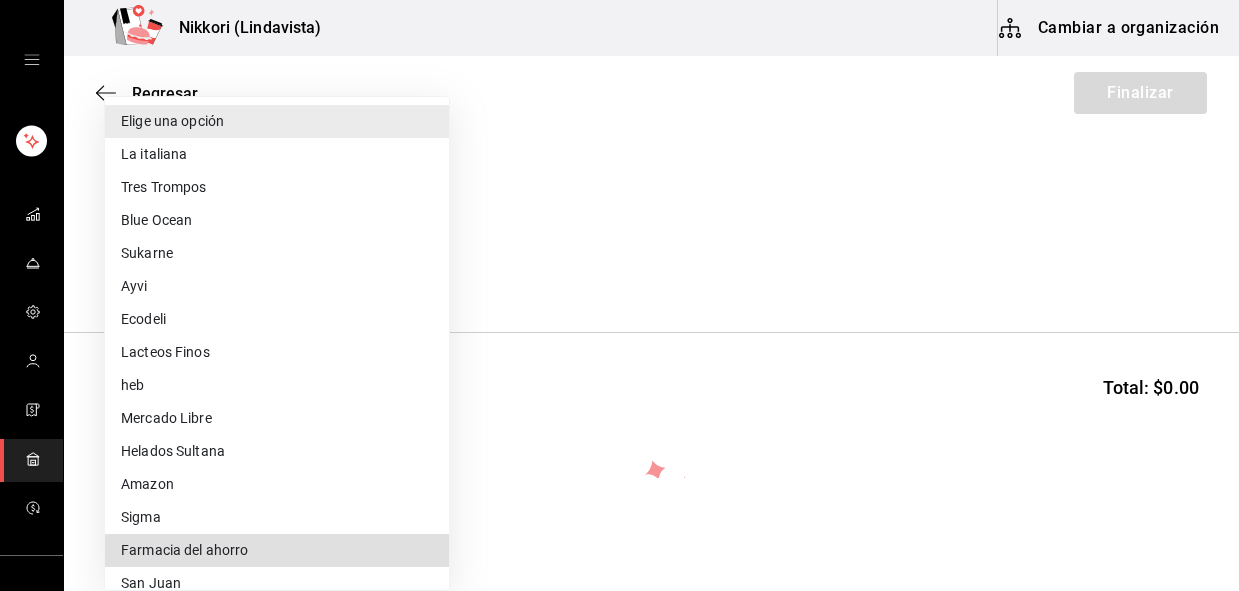 type 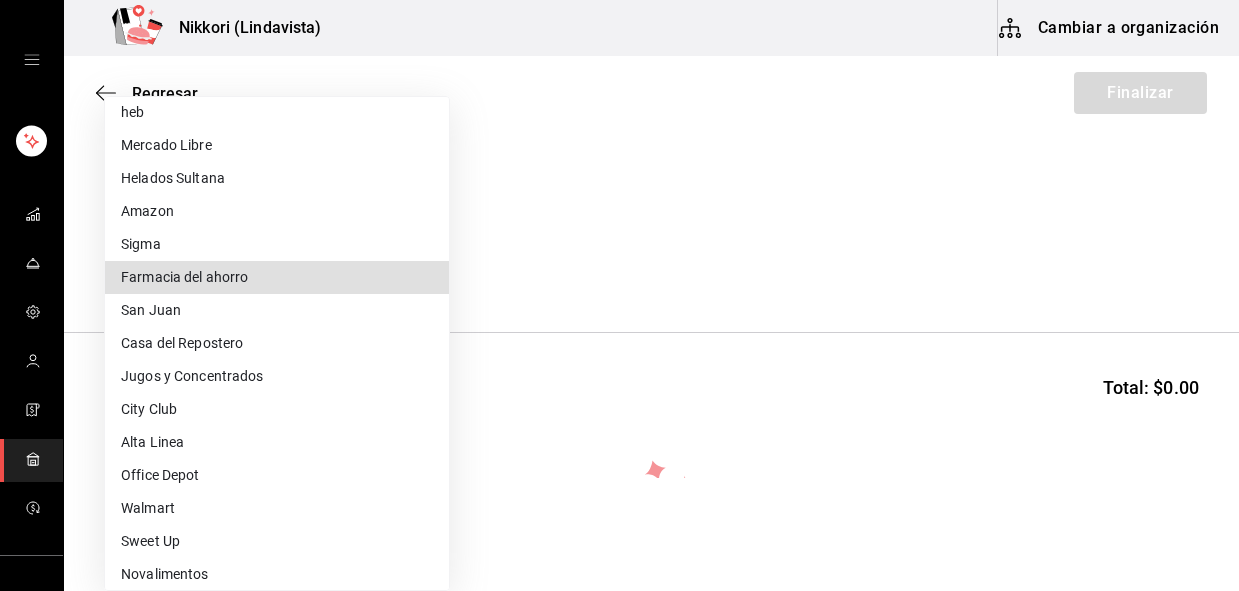 type 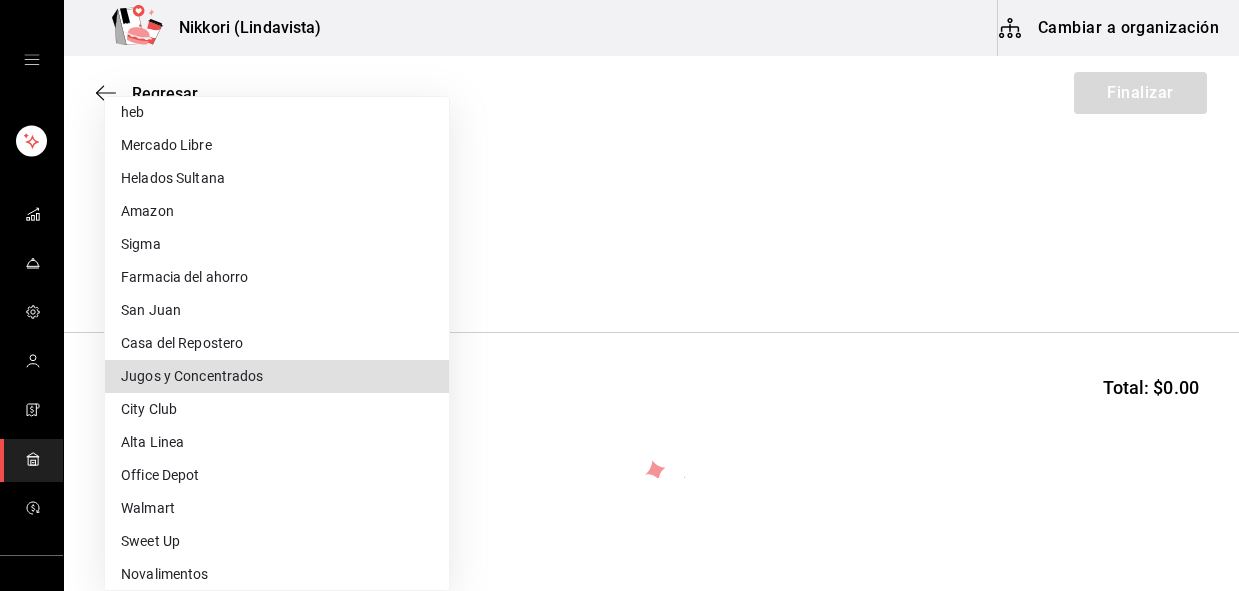 type 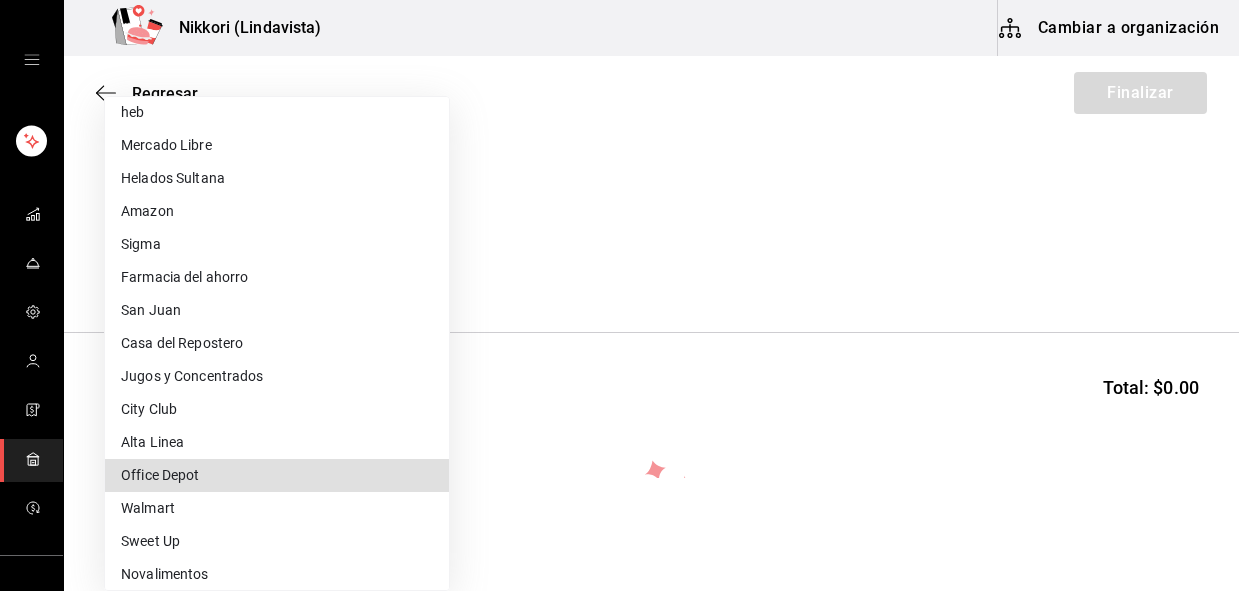 type 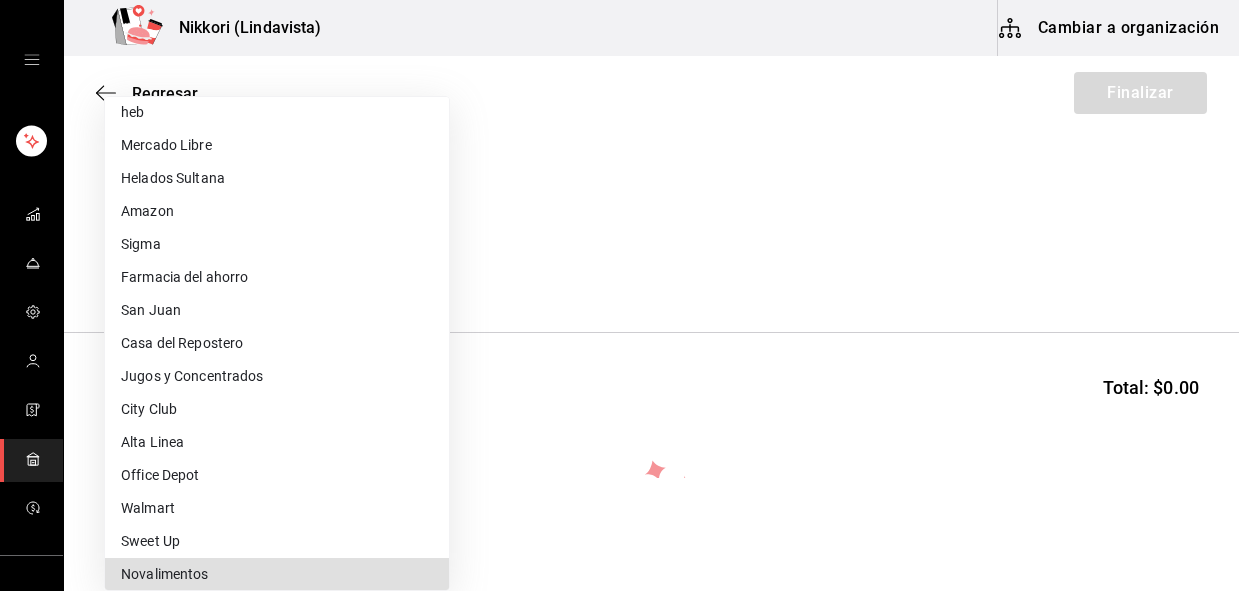 type 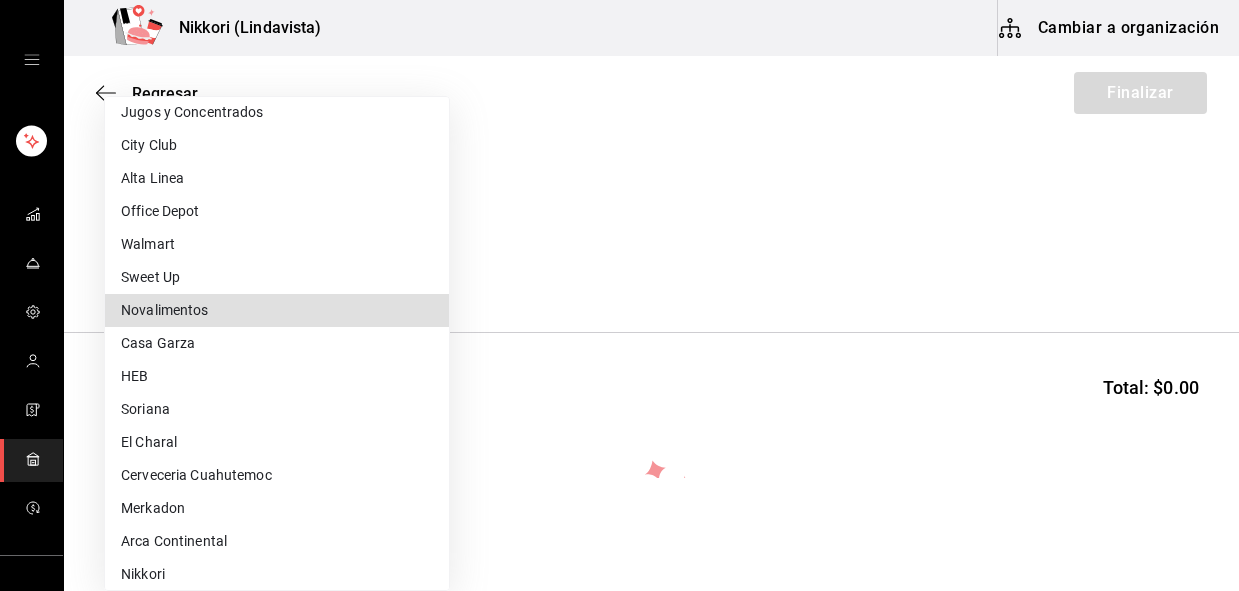 type 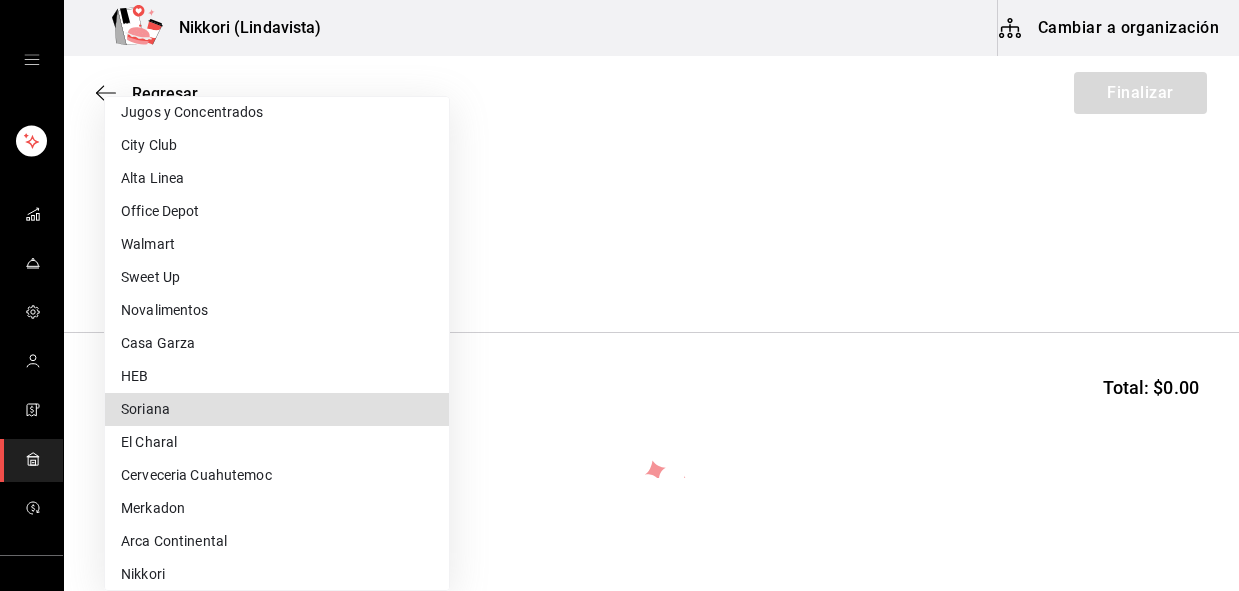type 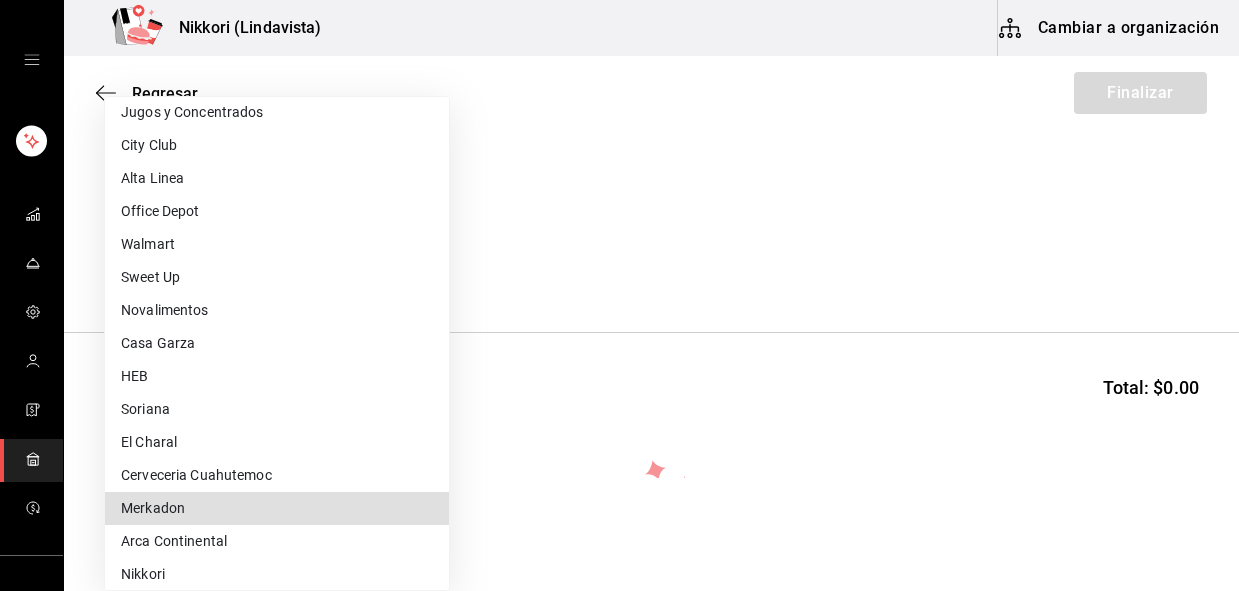 type 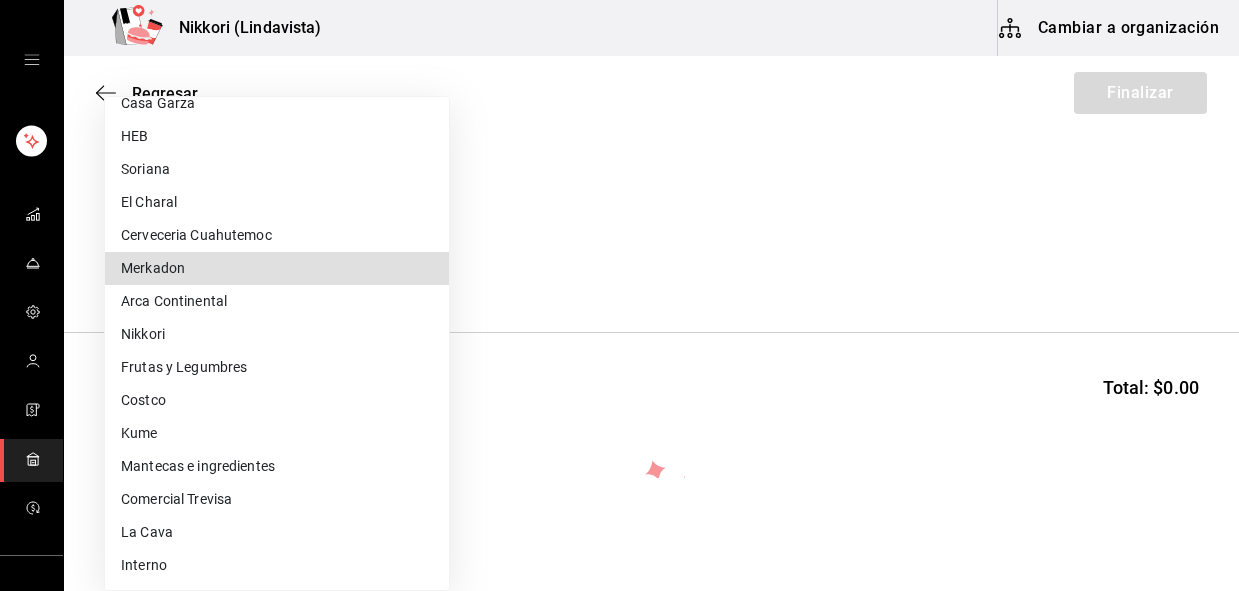 type 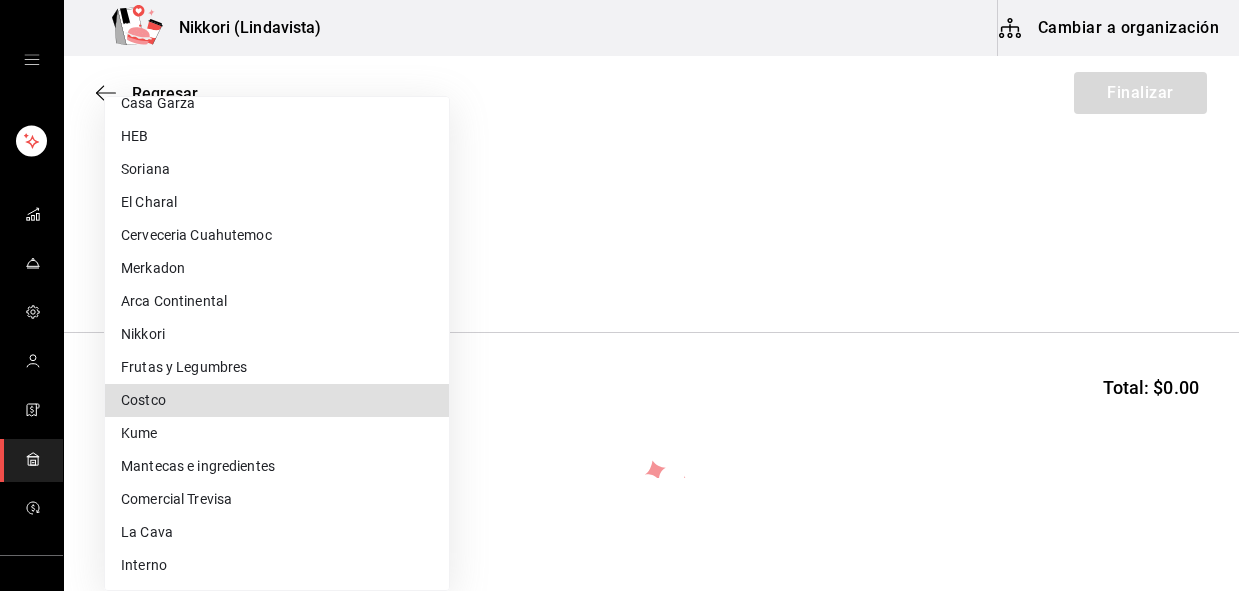 type 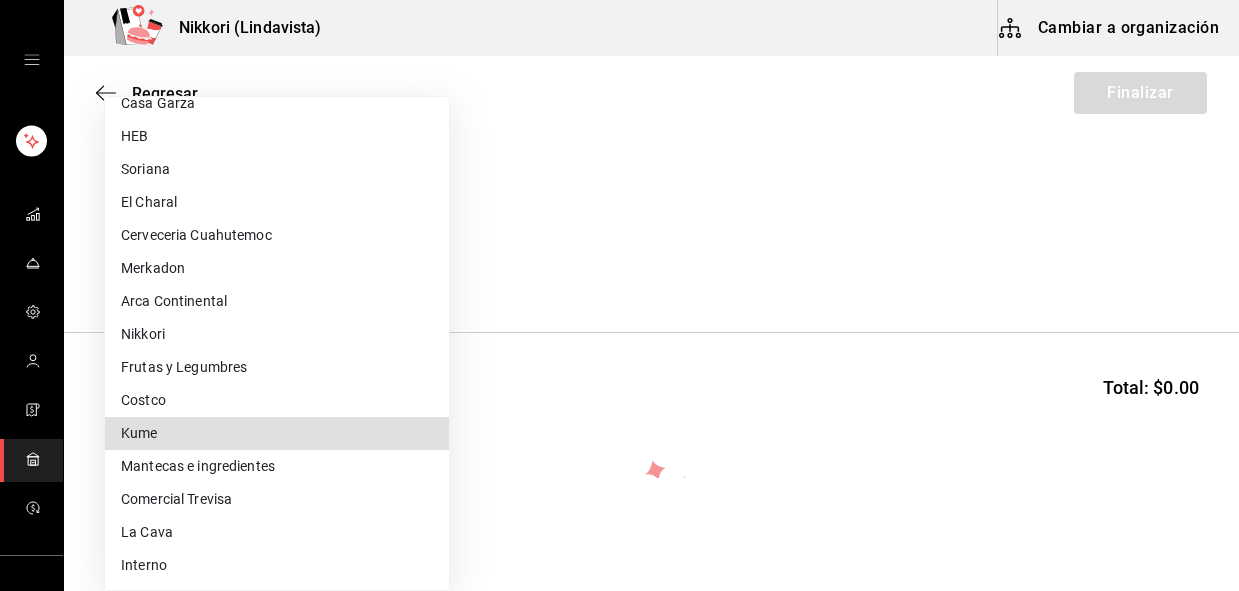 type 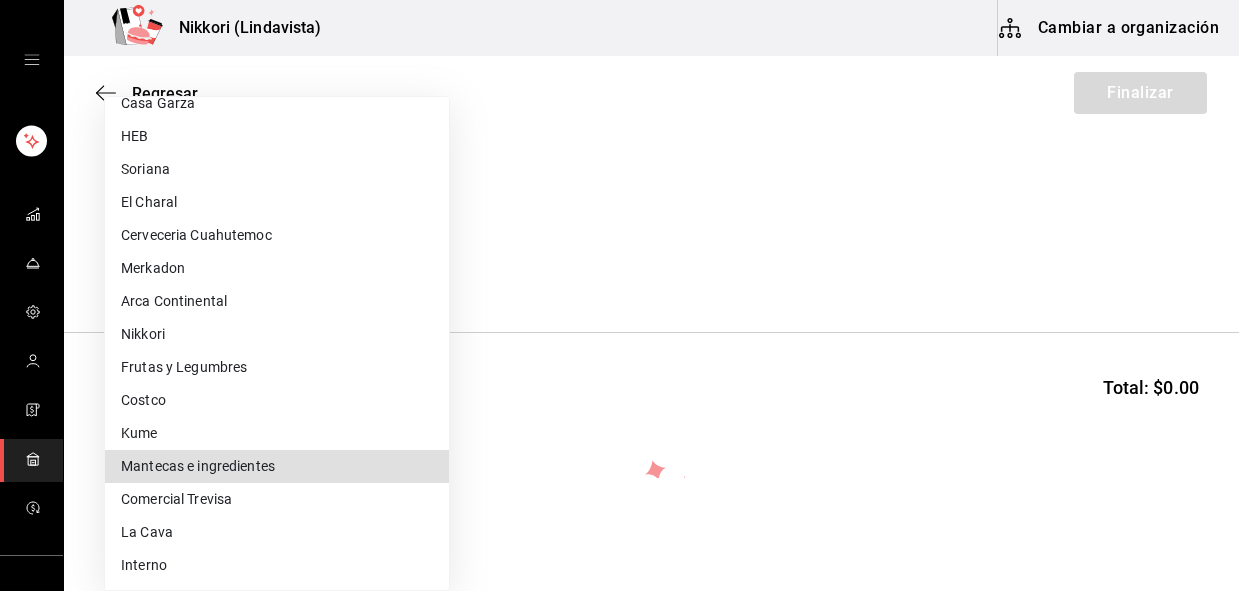 type 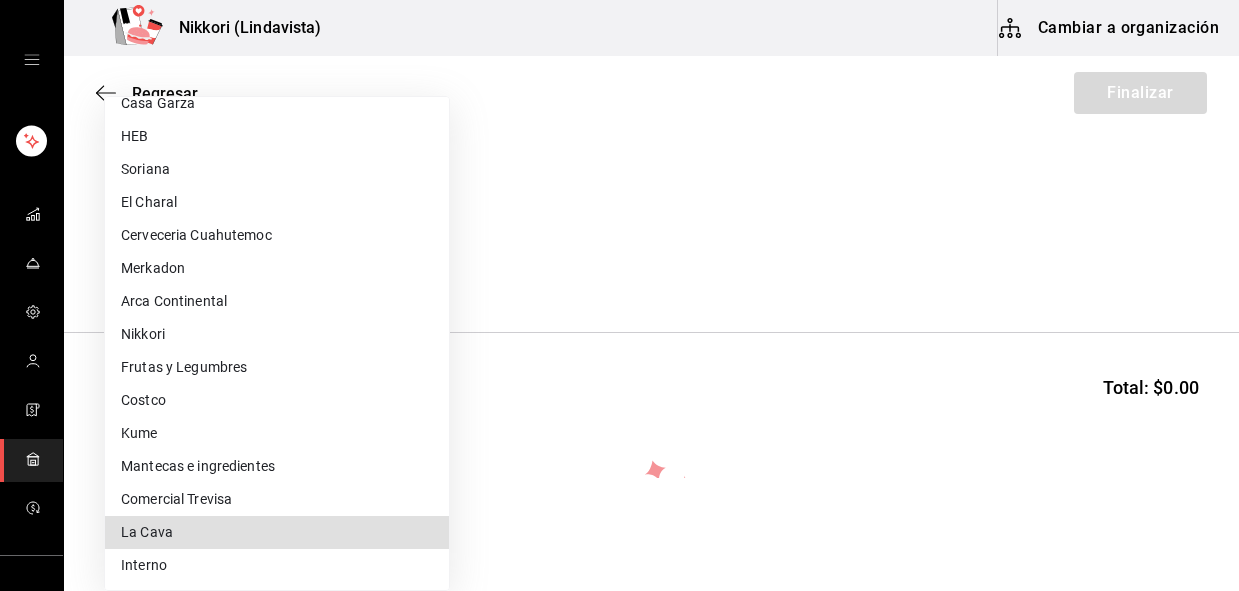 type 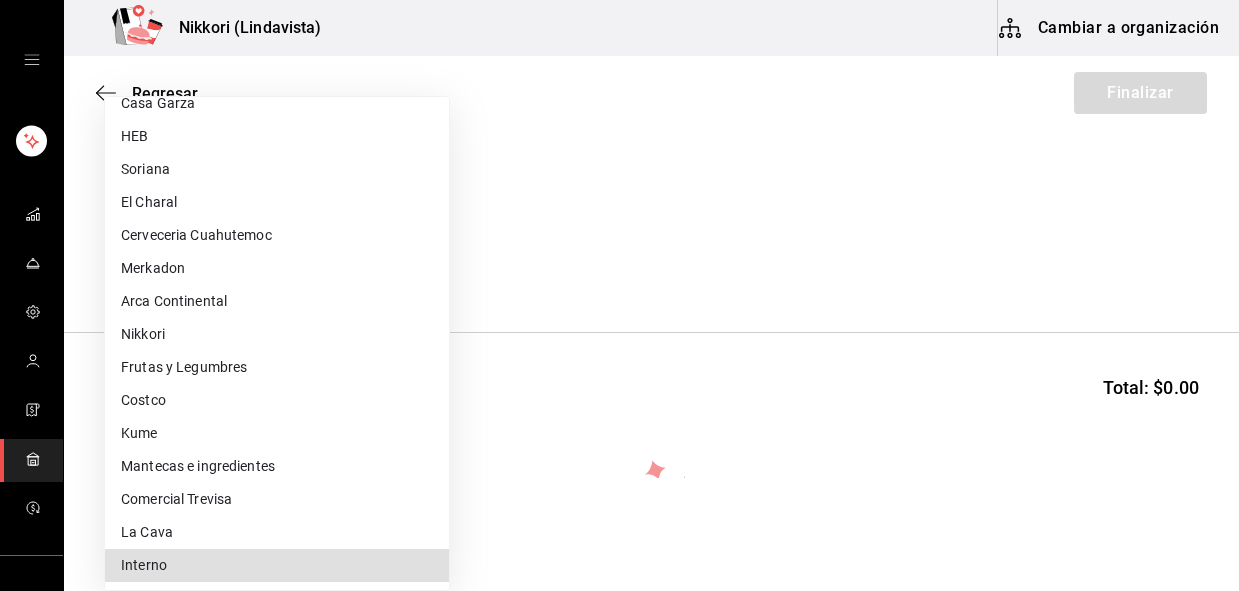 type 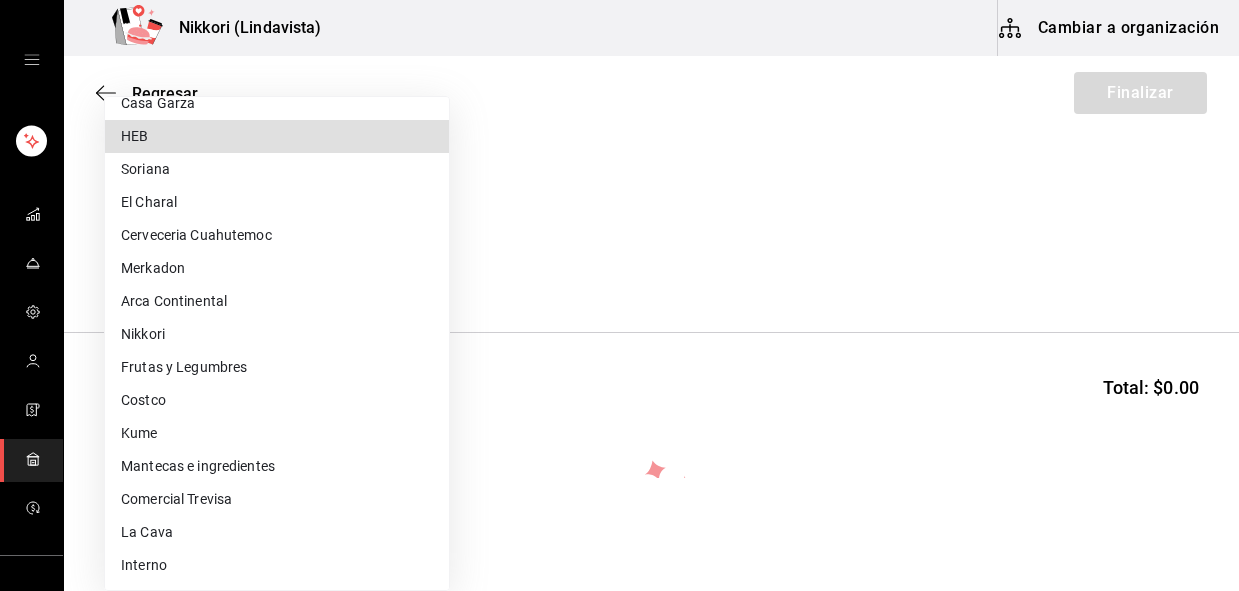 scroll, scrollTop: 767, scrollLeft: 0, axis: vertical 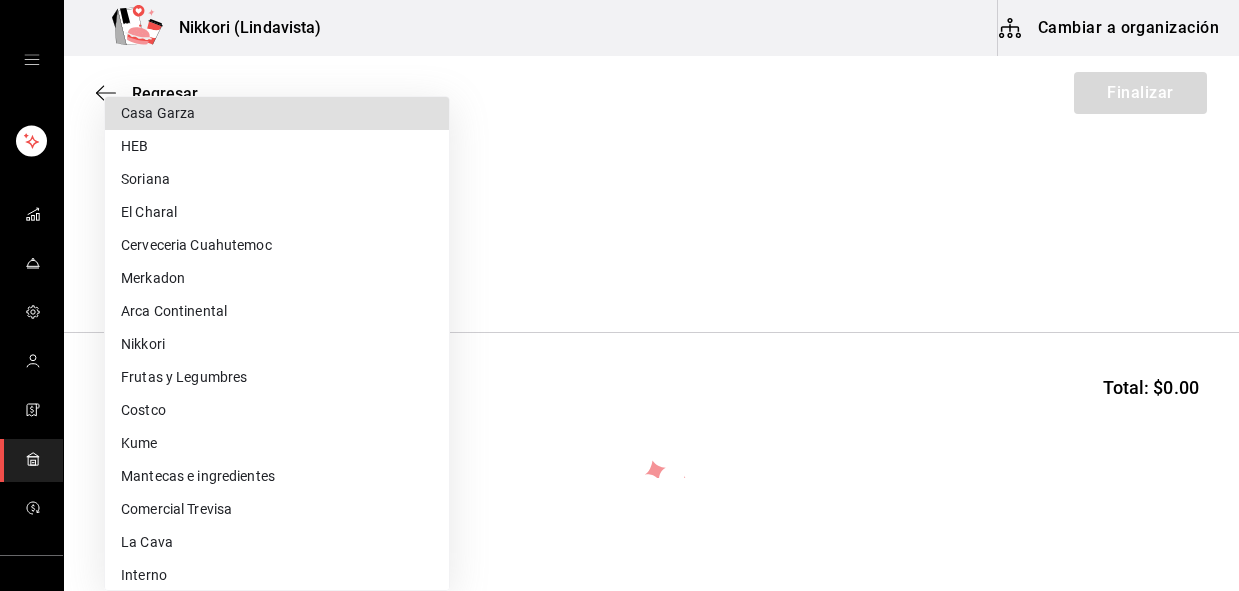 type on "5e030f31-12f7-4cf8-8fd9-3aac49126179" 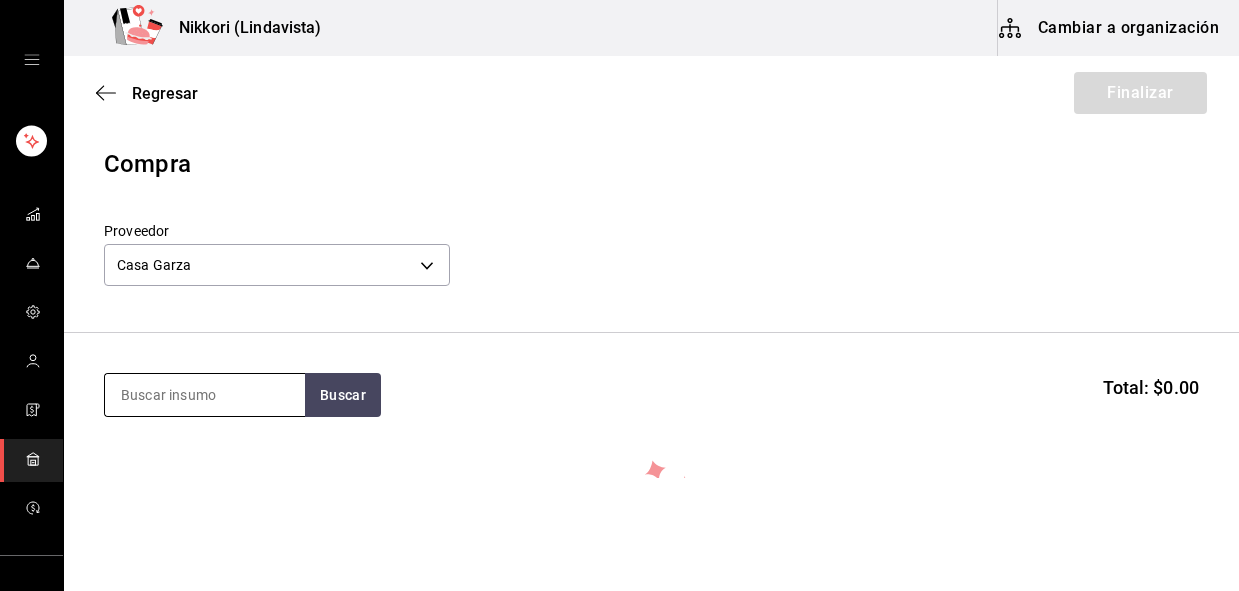 click at bounding box center [205, 395] 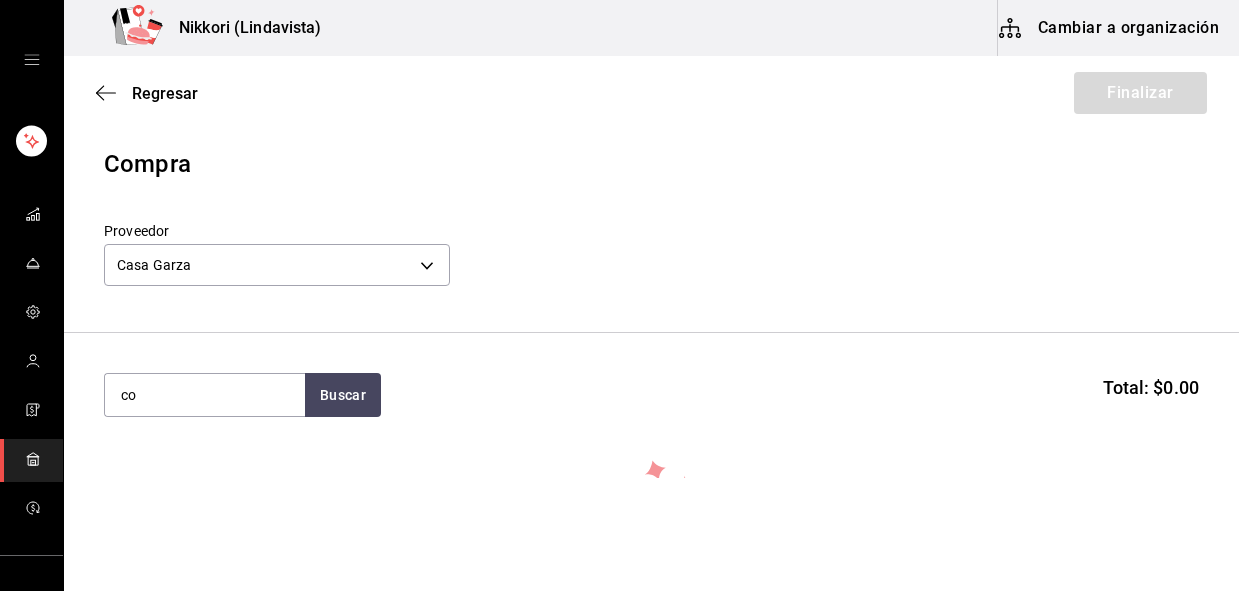 type on "c" 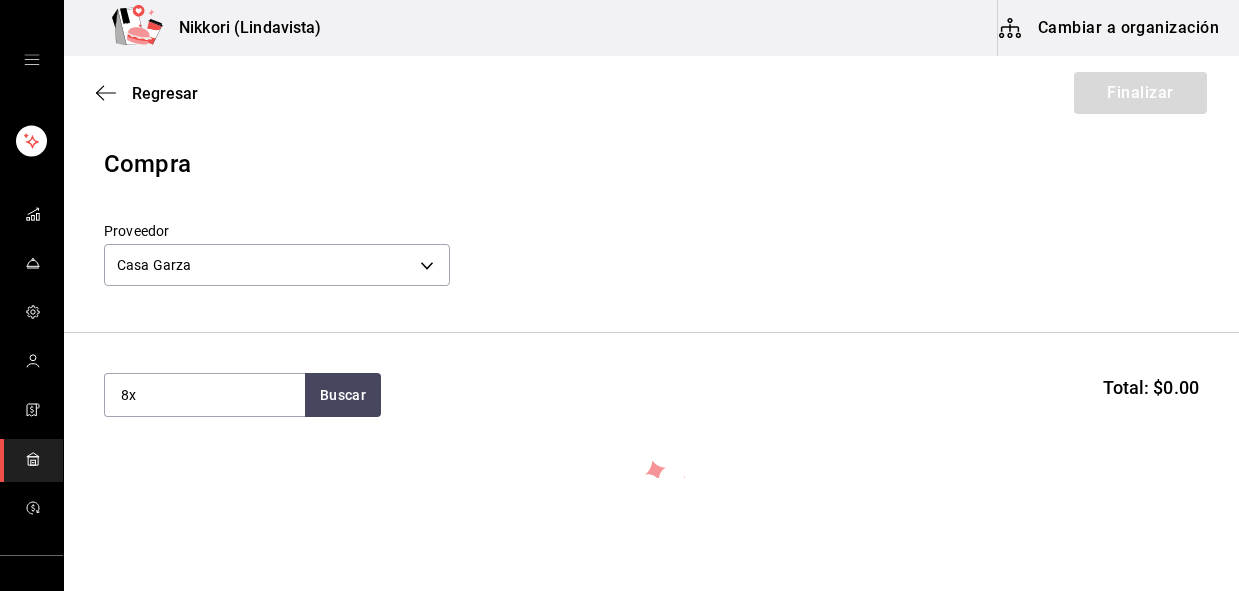 type on "8" 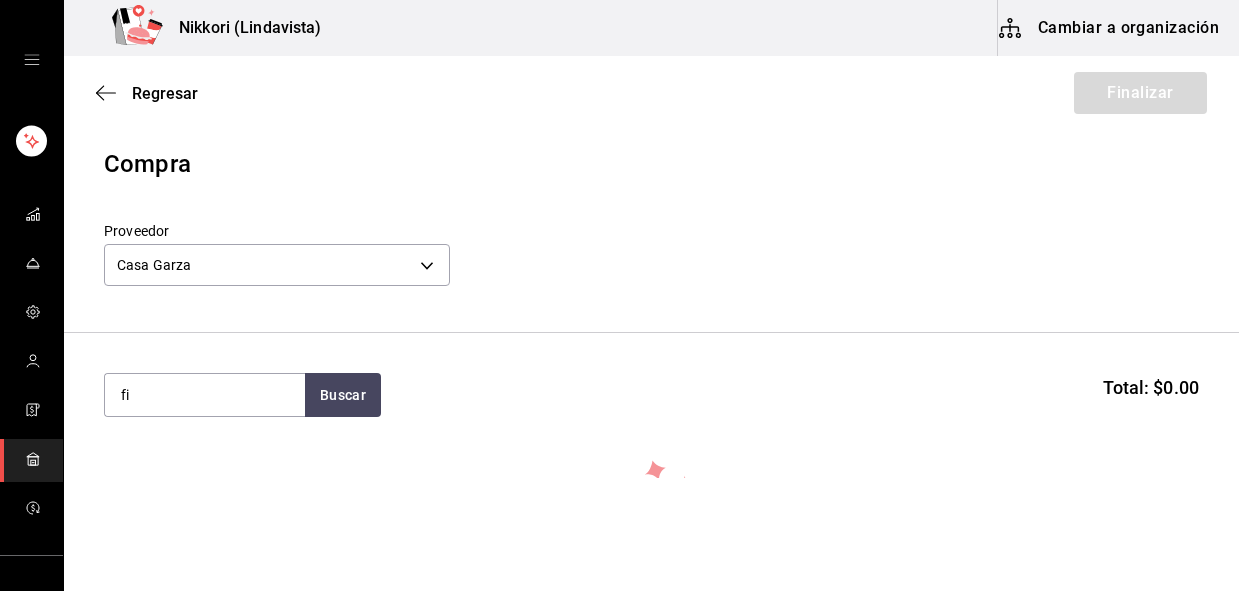 type on "f" 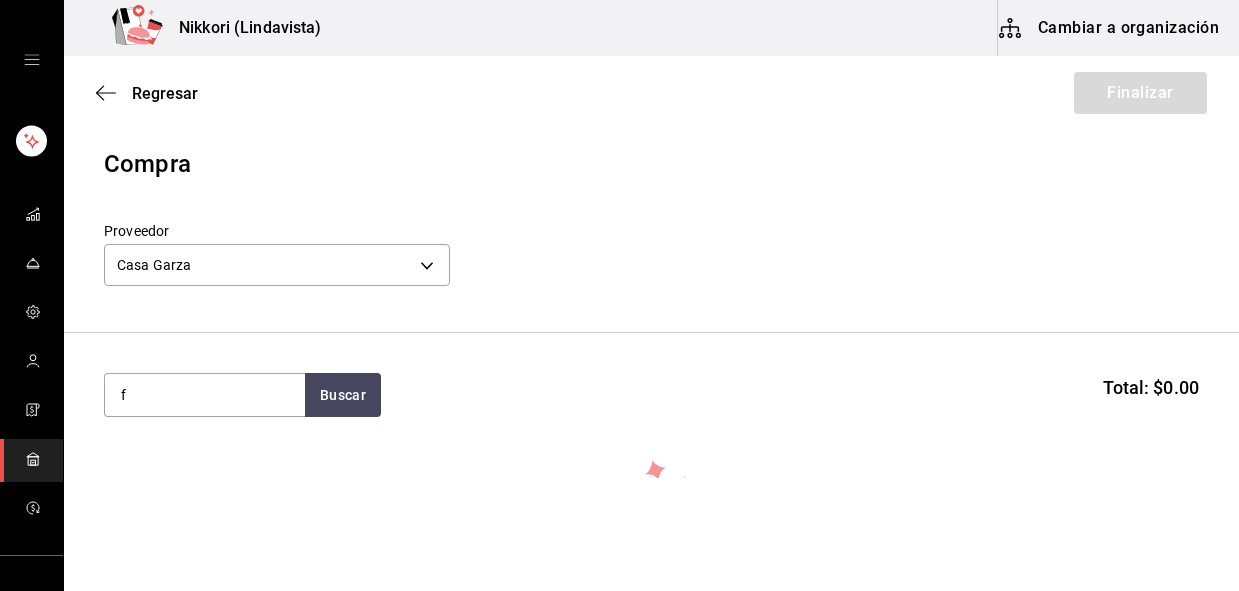 type 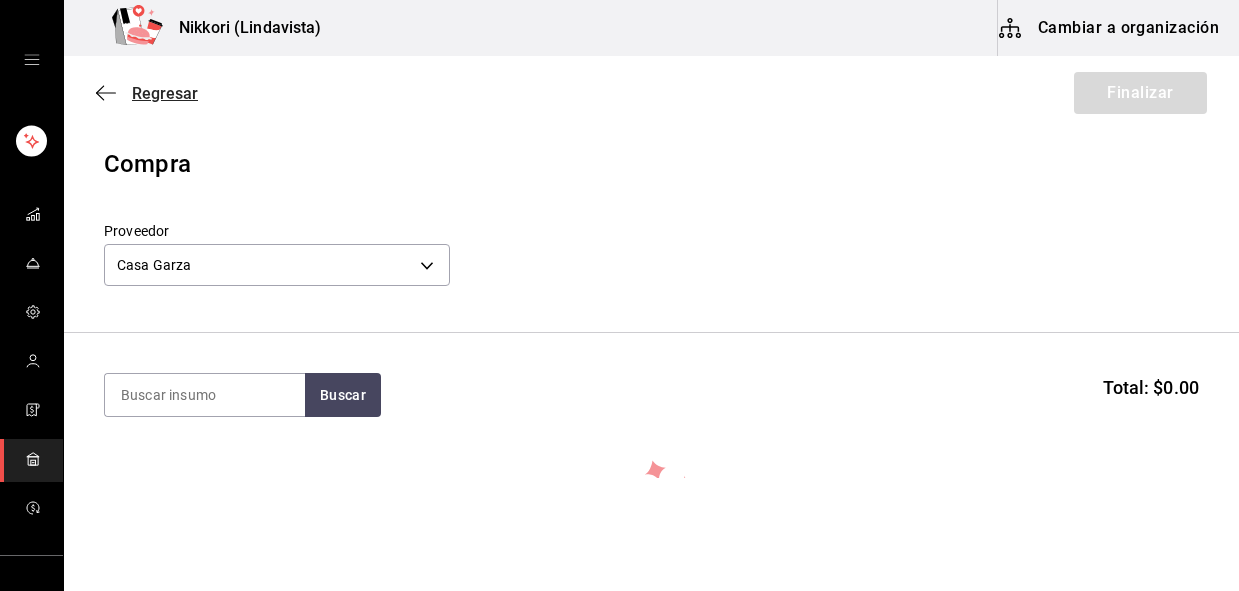 click 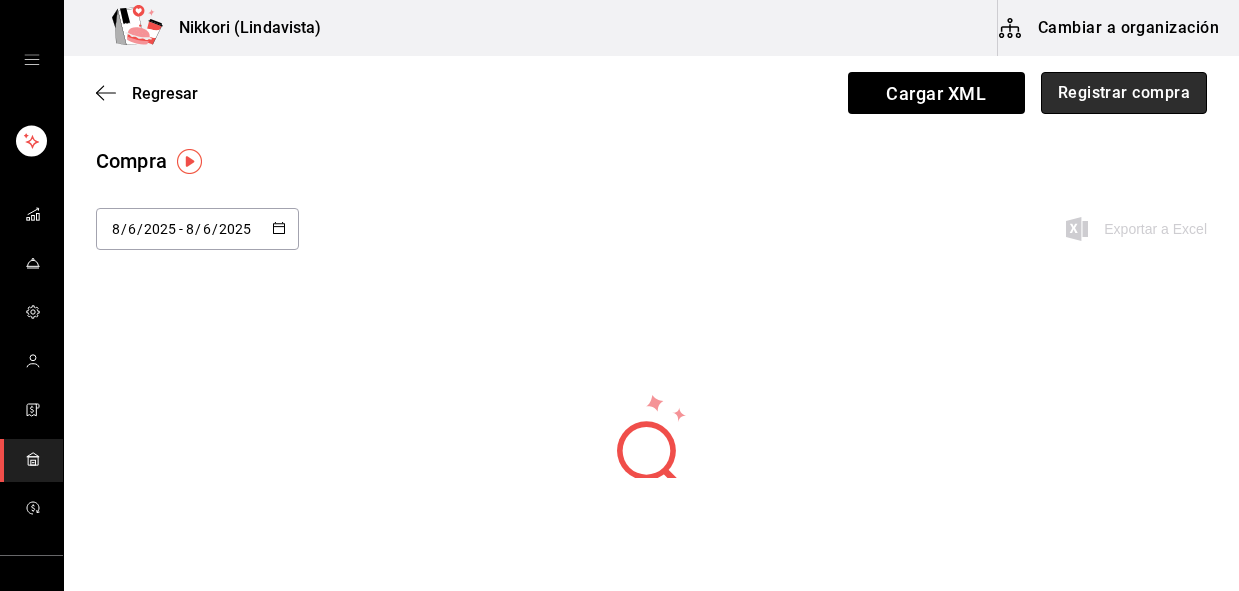 click on "Registrar compra" at bounding box center [1124, 93] 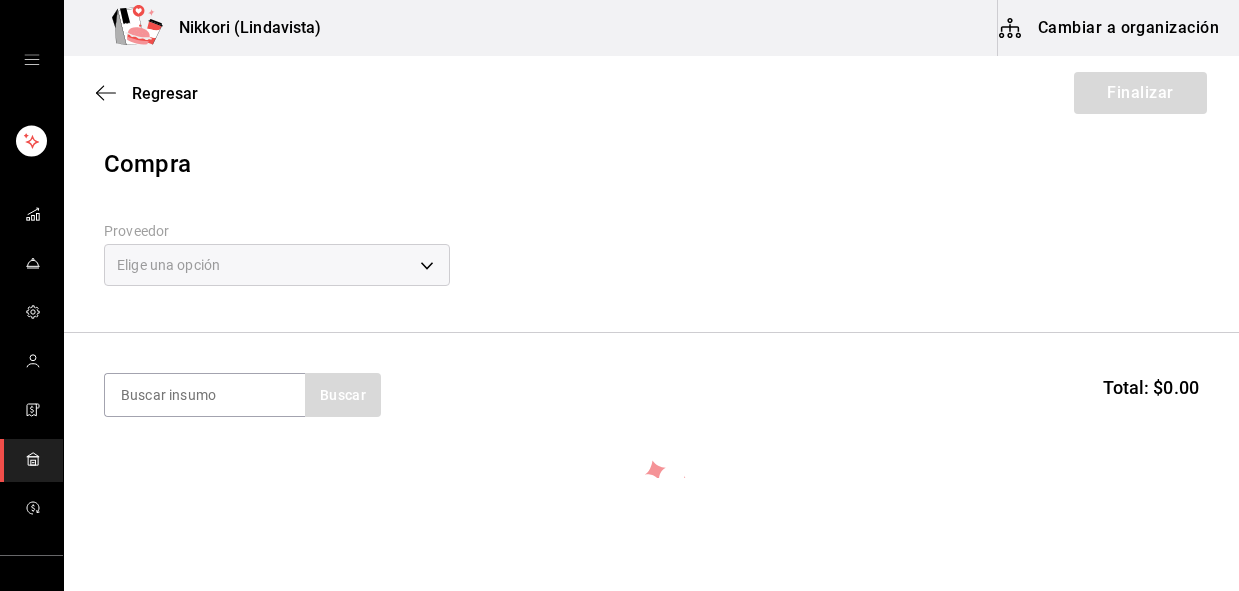 click on "Elige una opción" at bounding box center [277, 265] 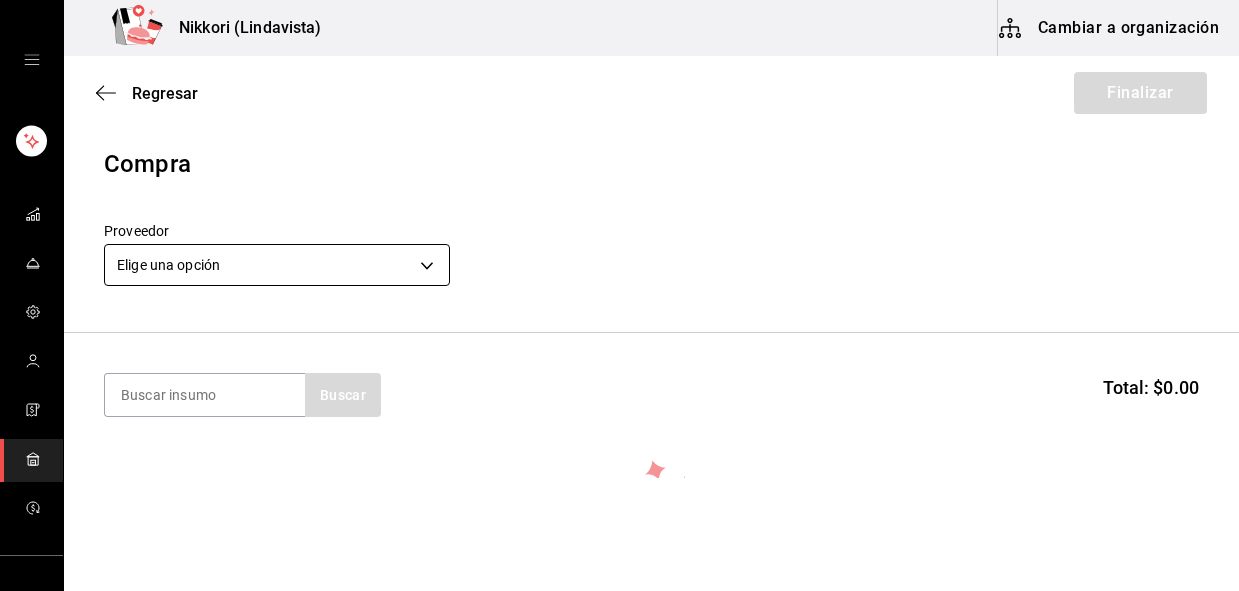click on "Nikkori (Lindavista) Cambiar a organización Regresar Finalizar Compra Proveedor Elige una opción default Buscar Total: $0.00 No hay insumos a mostrar. Busca un insumo para agregarlo a la lista GANA 1 MES GRATIS EN TU SUSCRIPCIÓN AQUÍ ¿Recuerdas cómo empezó tu restaurante?
Hoy puedes ayudar a un colega a tener el mismo cambio que tú viviste.
Recomienda Parrot directamente desde tu Portal Administrador.
Es fácil y rápido.
🎁 Por cada restaurante que se una, ganas 1 mes gratis. Ver video tutorial Ir a video Editar Eliminar Visitar centro de ayuda (81) 2046 6363 soporte@parrotsoftware.io Visitar centro de ayuda (81) 2046 6363 soporte@parrotsoftware.io" at bounding box center (619, 239) 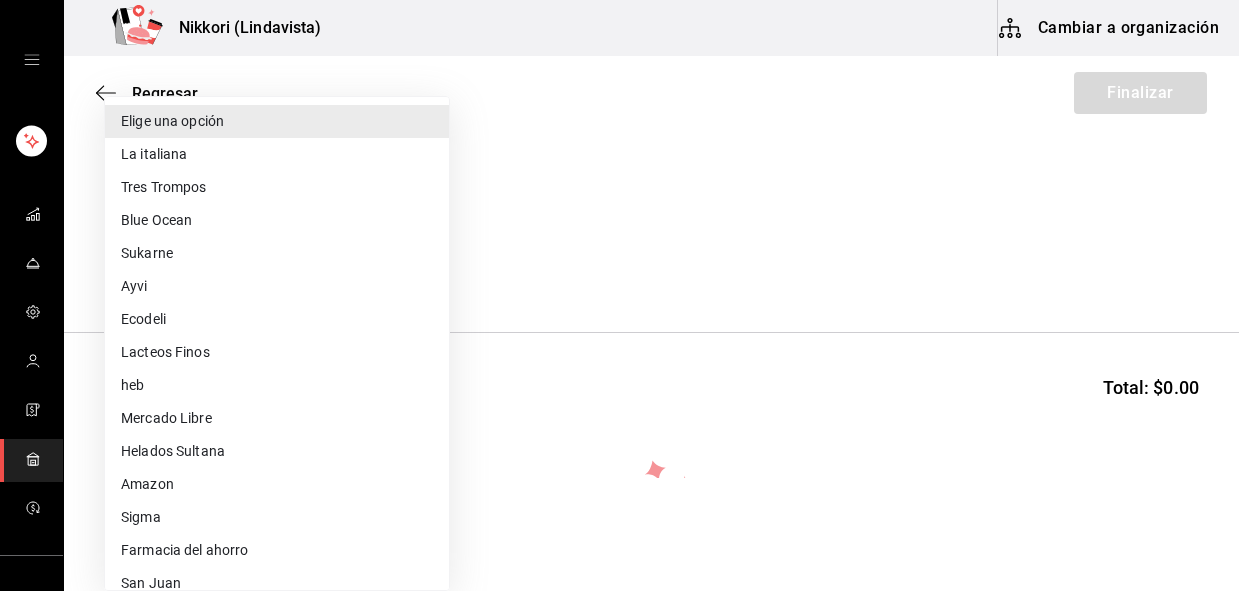 type 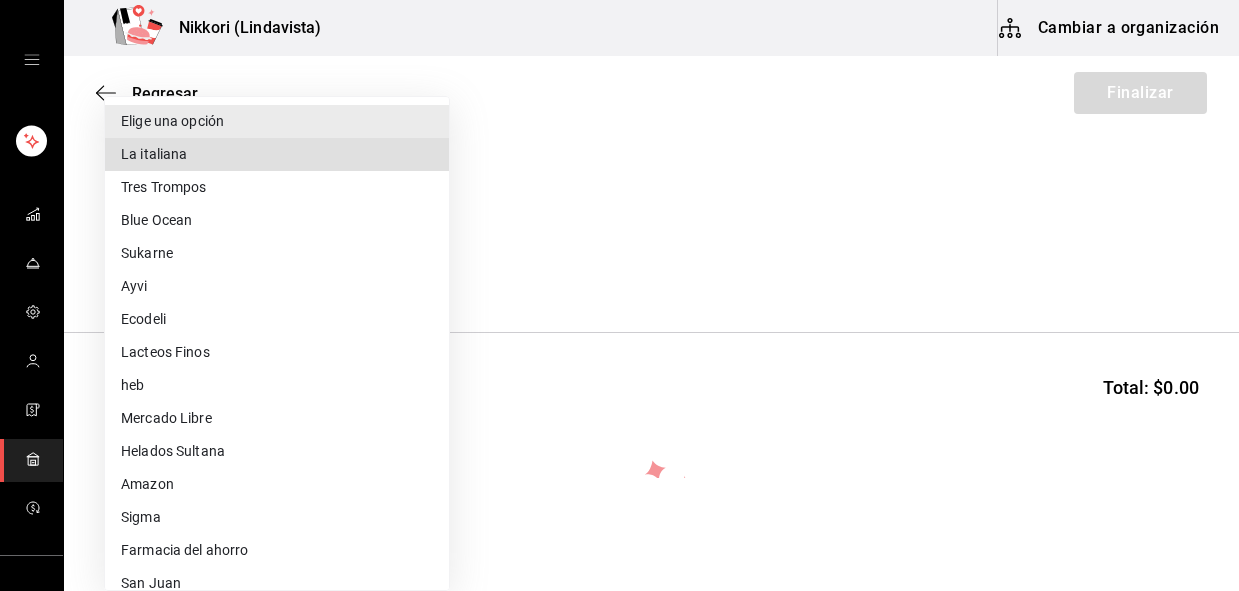 type 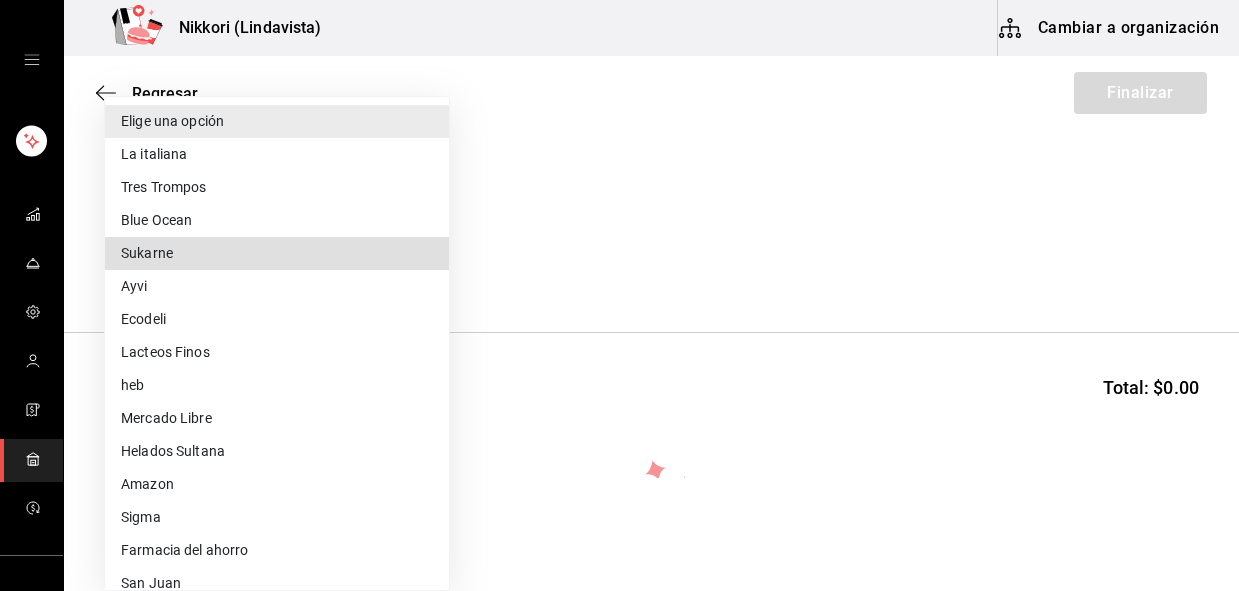 type 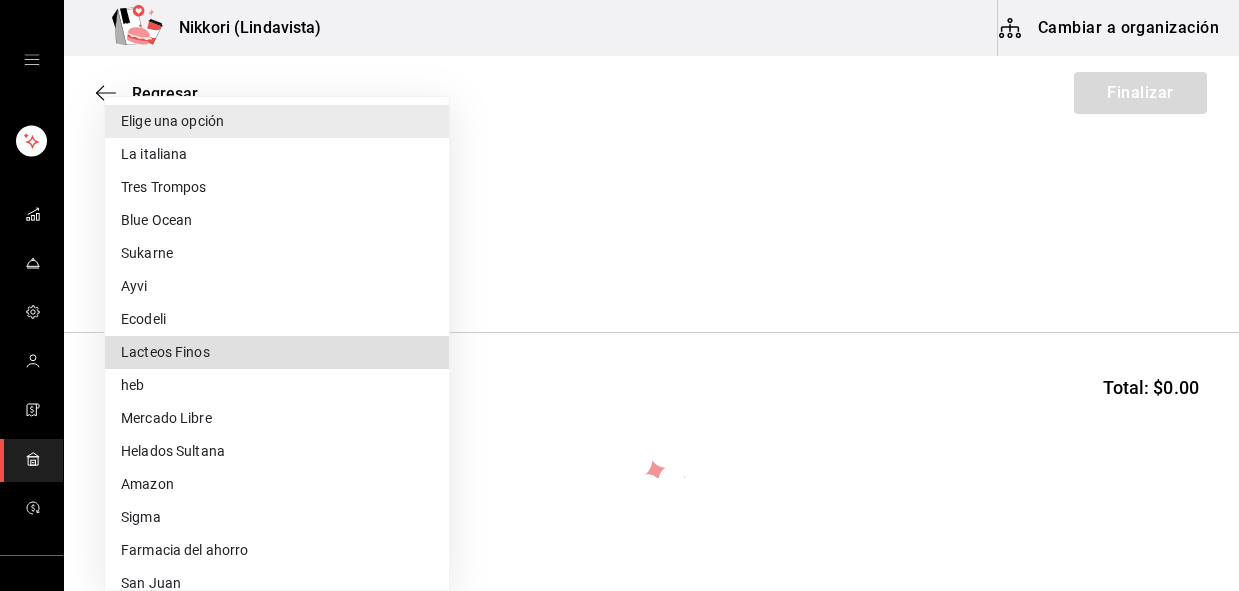 type 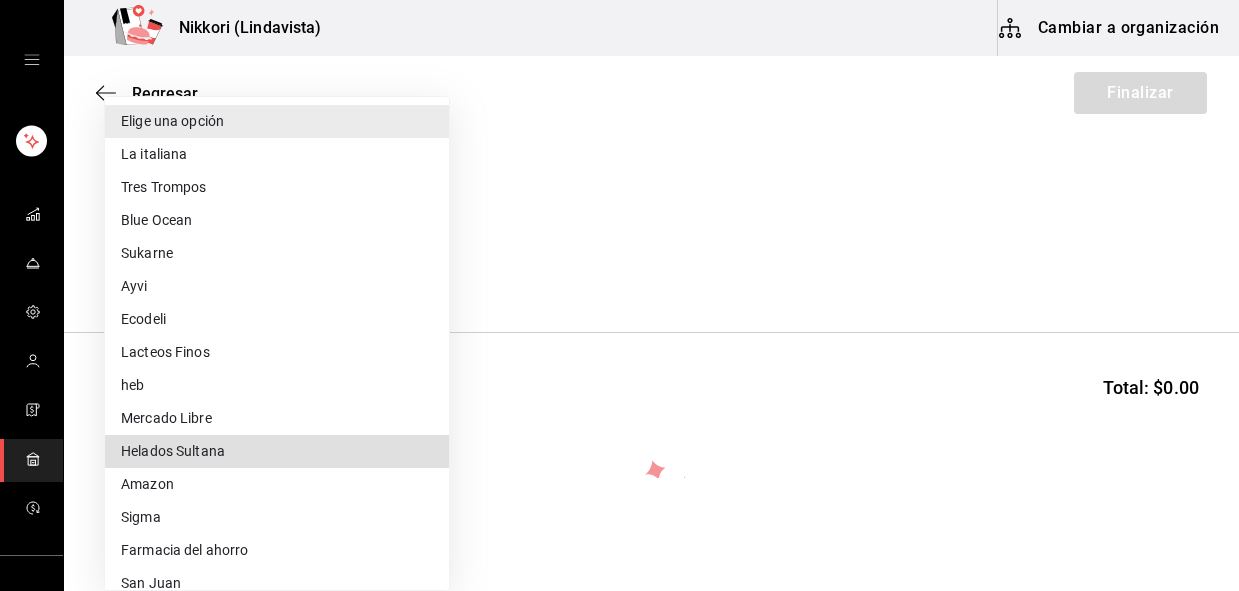 type 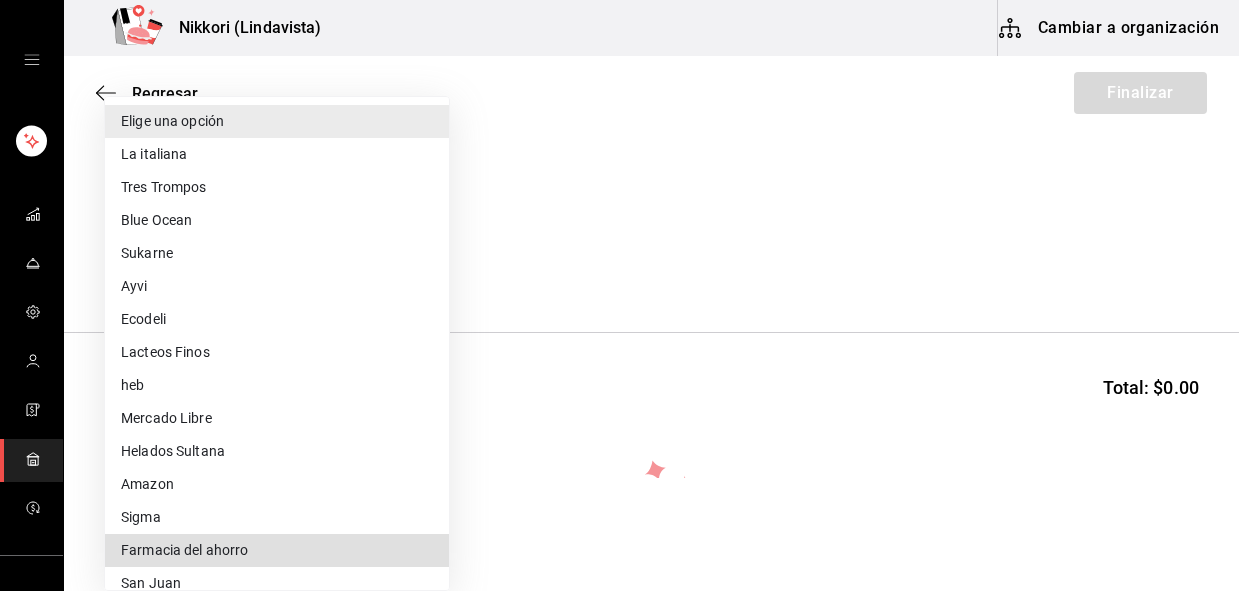 type 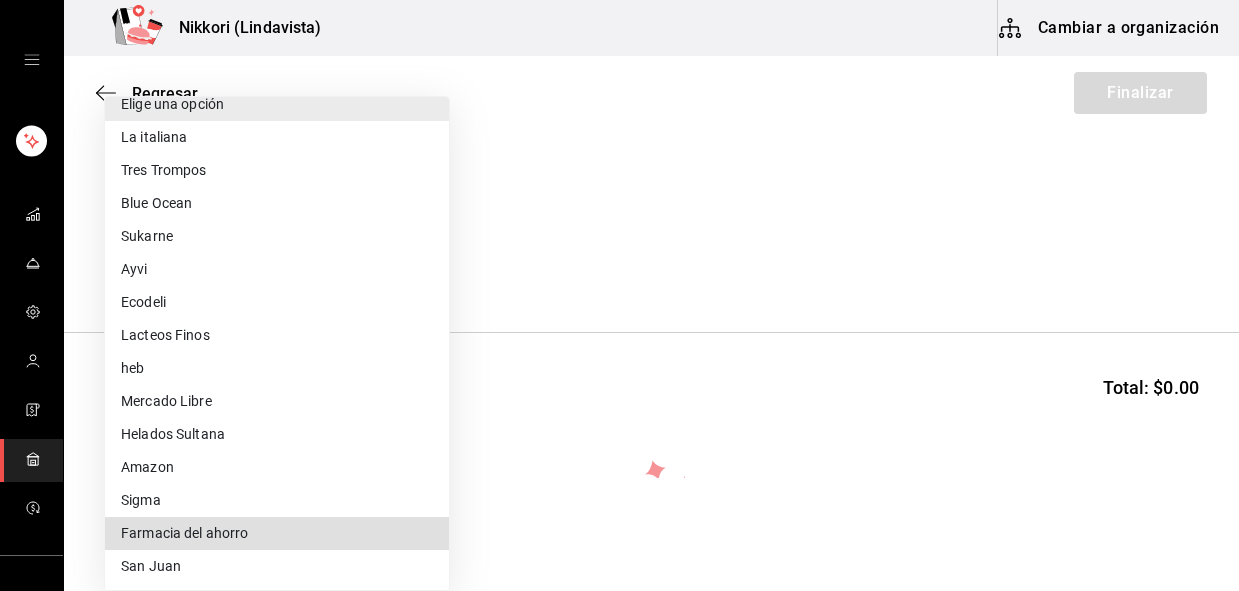 type 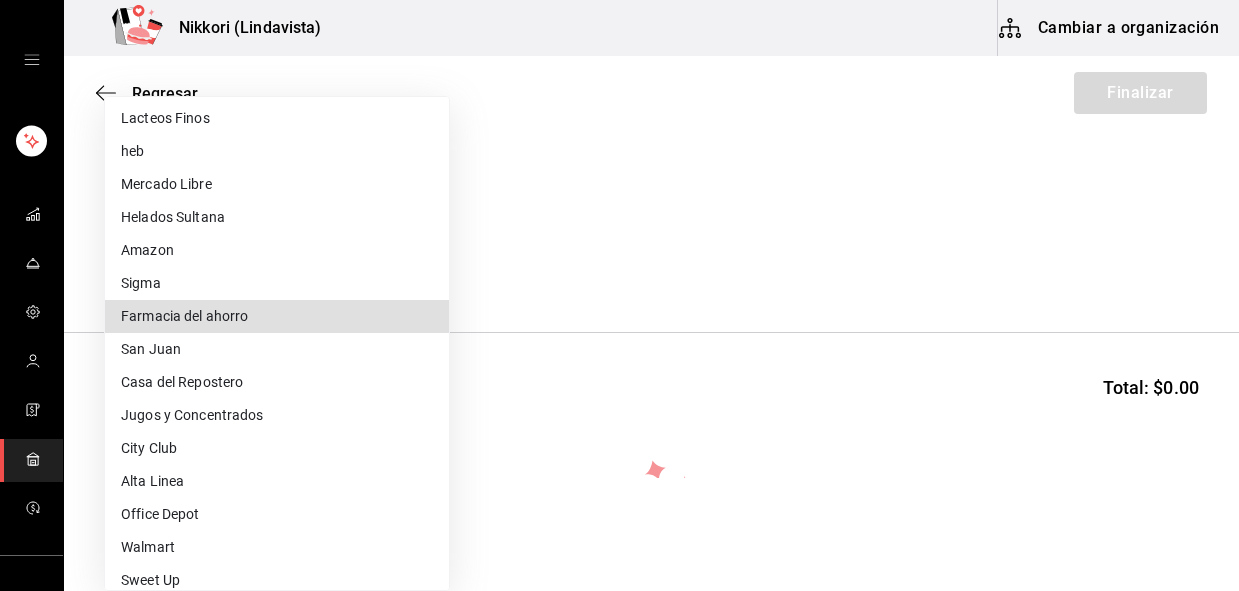 type 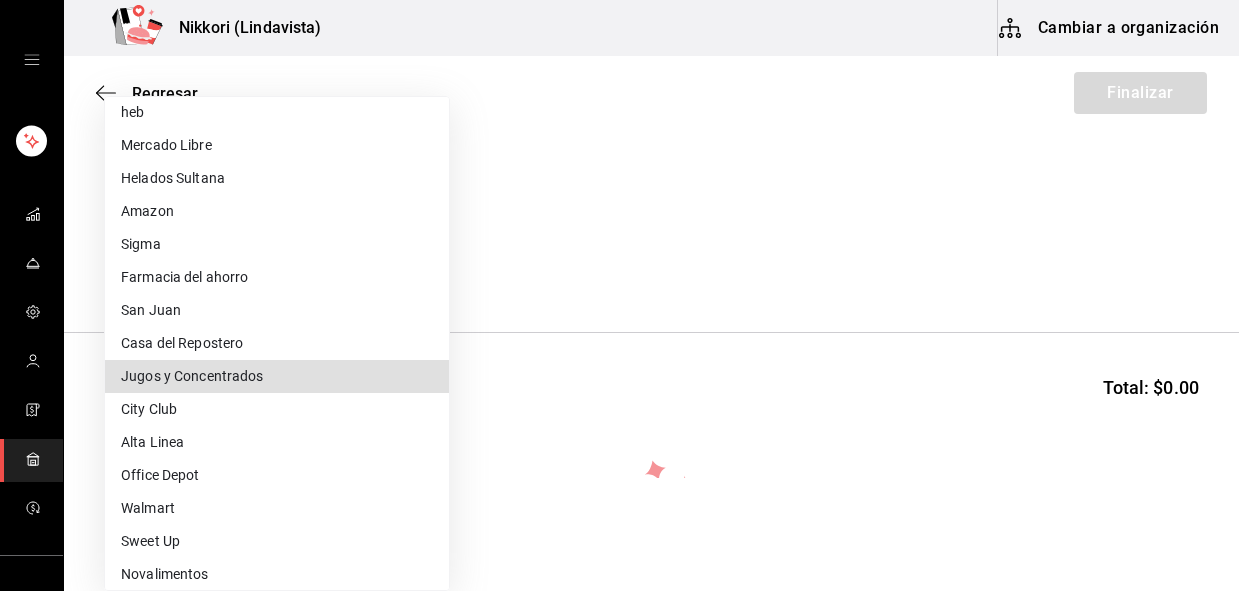 type 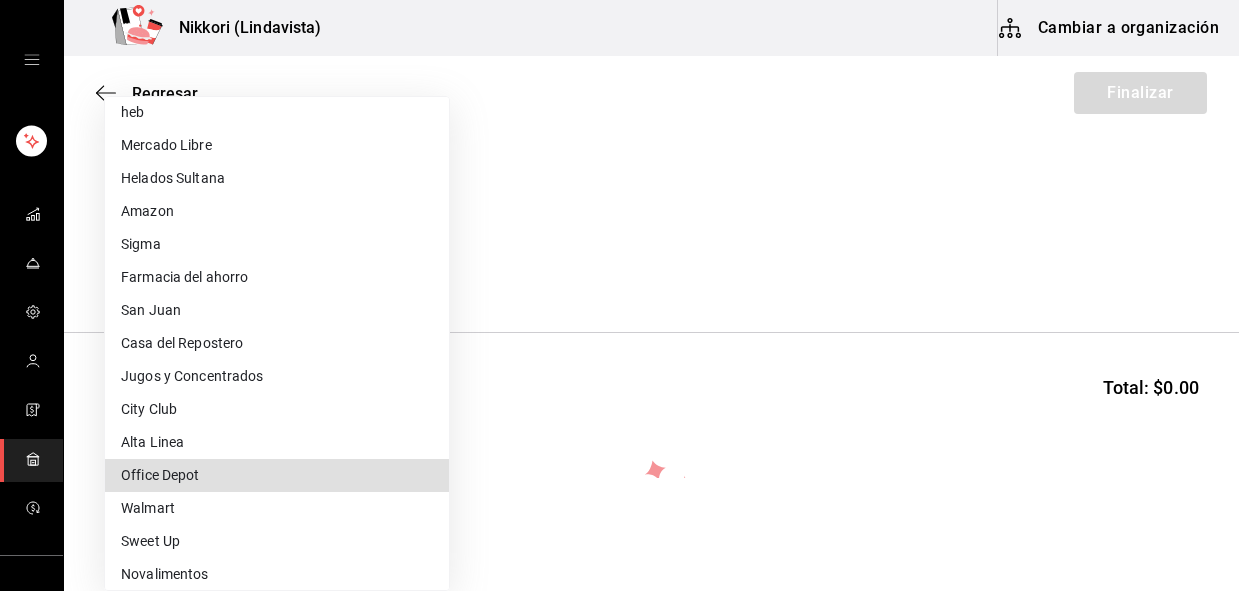 type 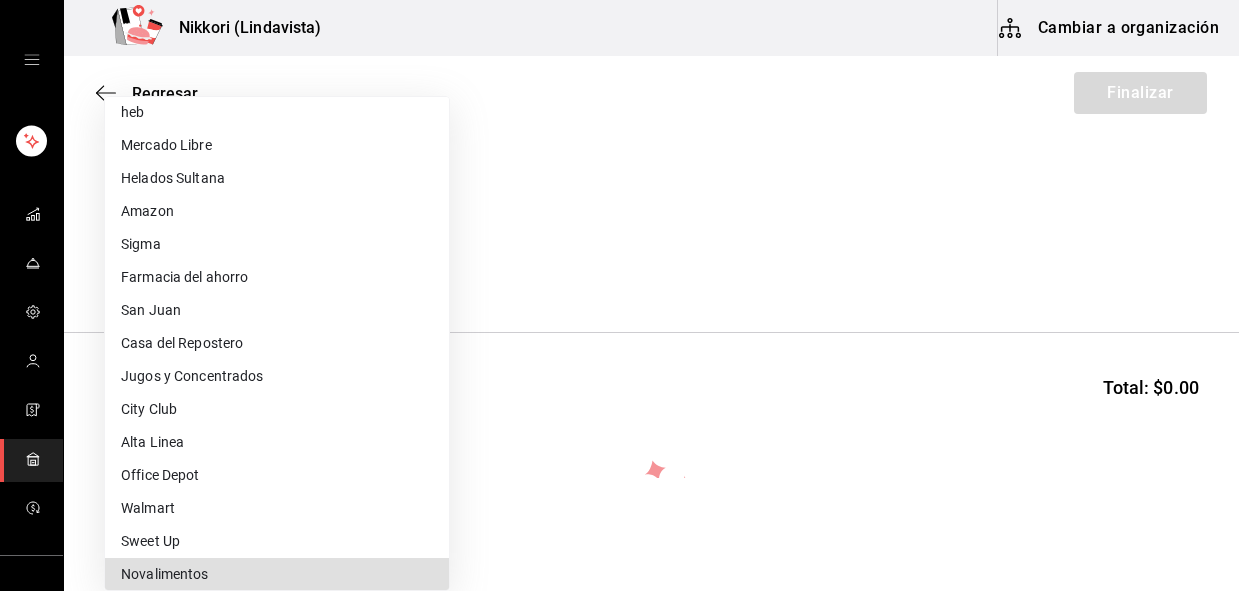 type 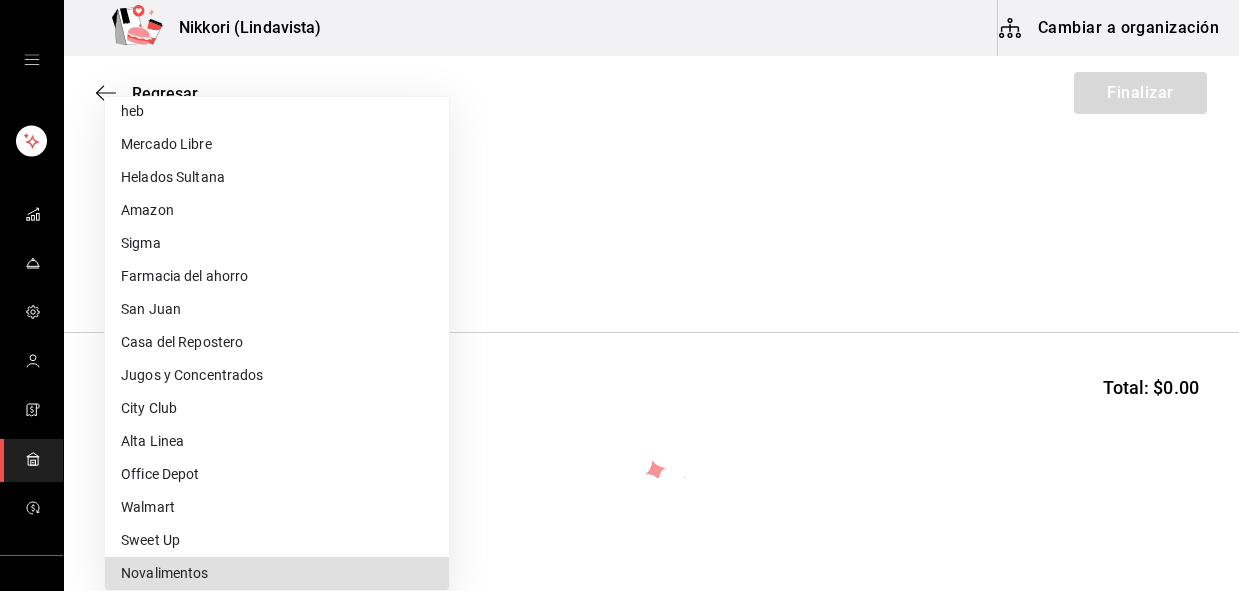scroll, scrollTop: 537, scrollLeft: 0, axis: vertical 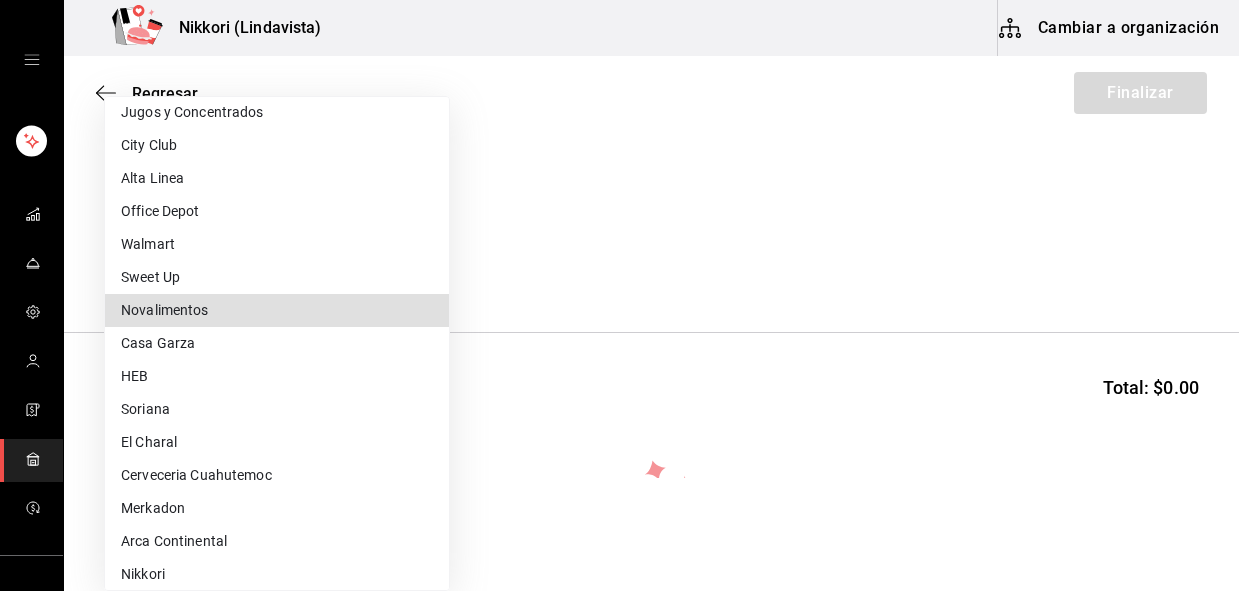 type 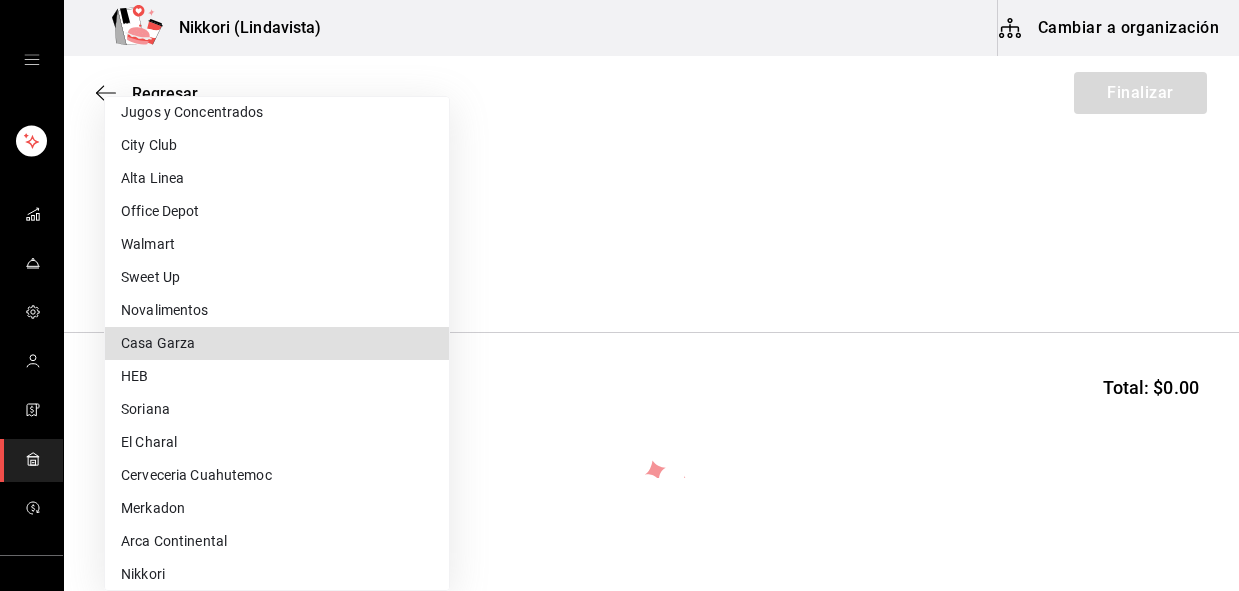type 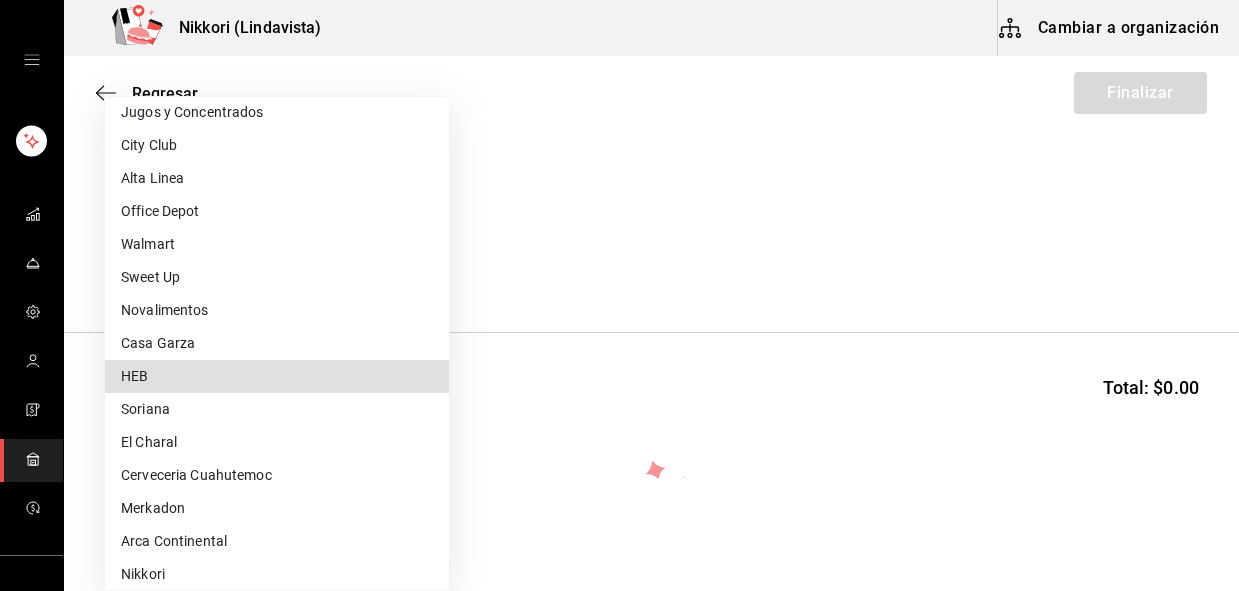 type 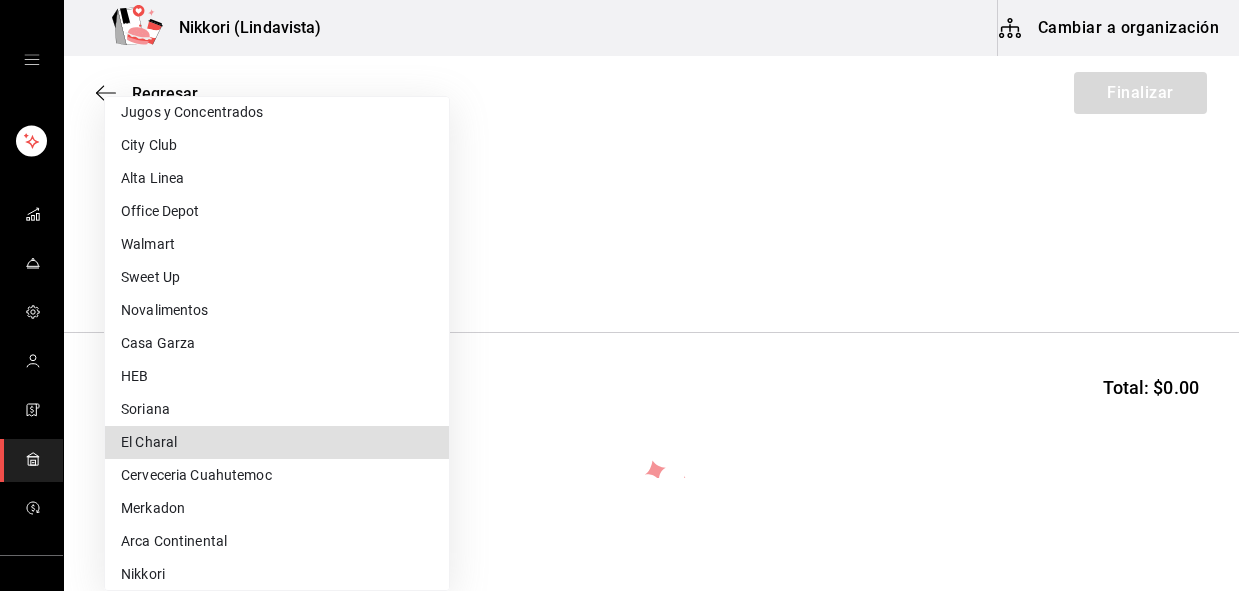 type 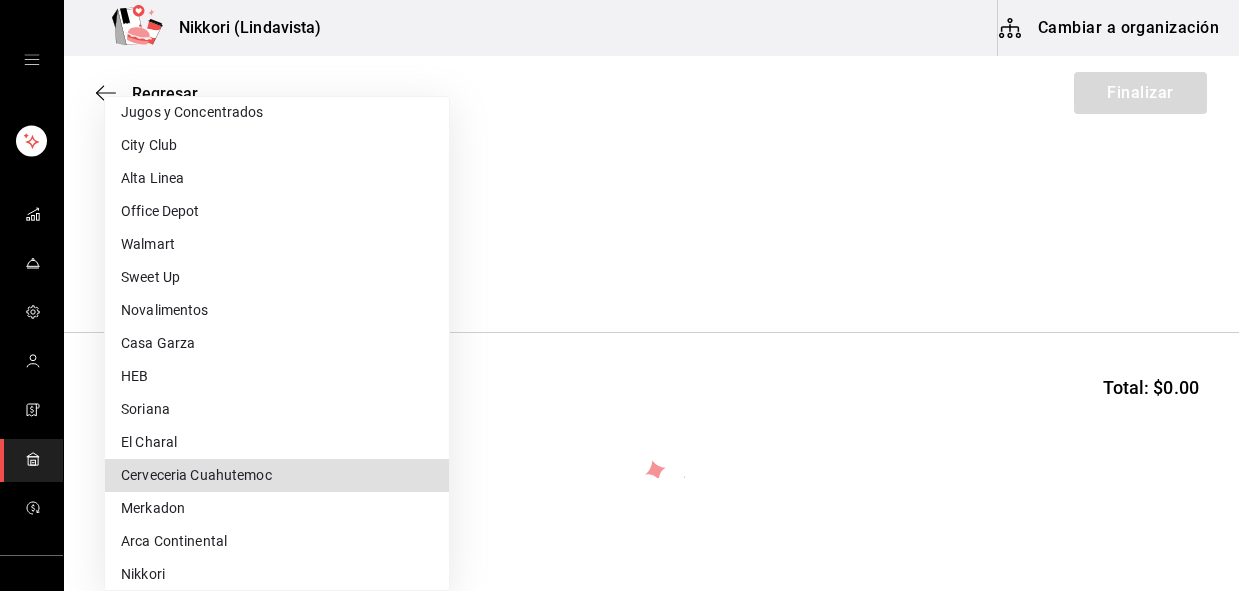 type 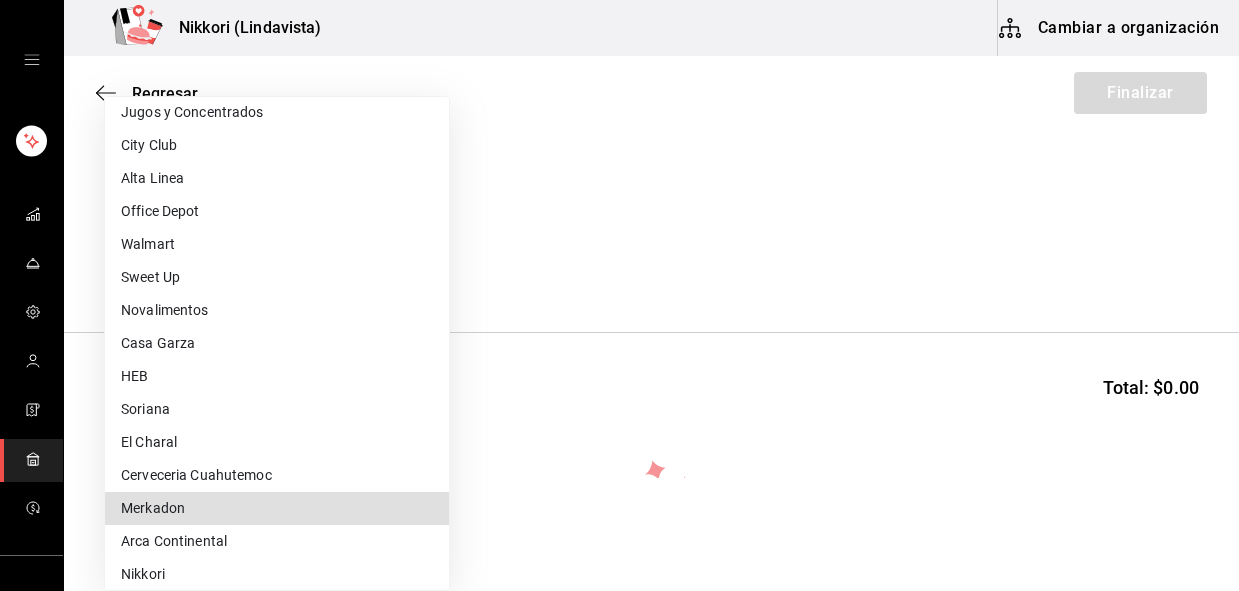 type 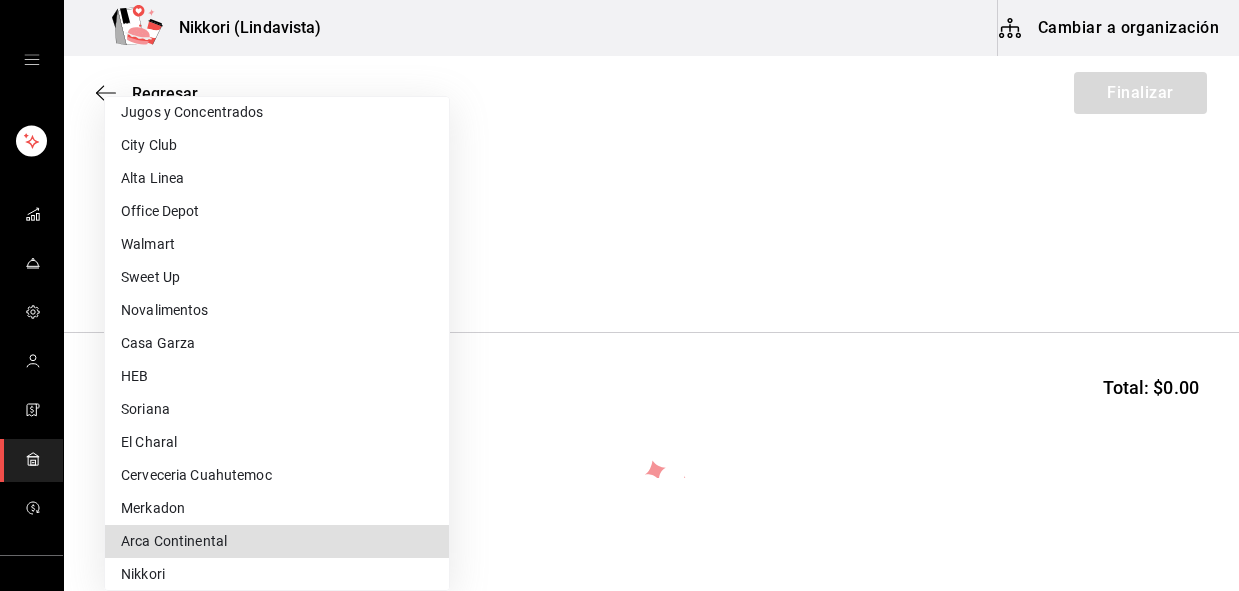 scroll, scrollTop: 538, scrollLeft: 0, axis: vertical 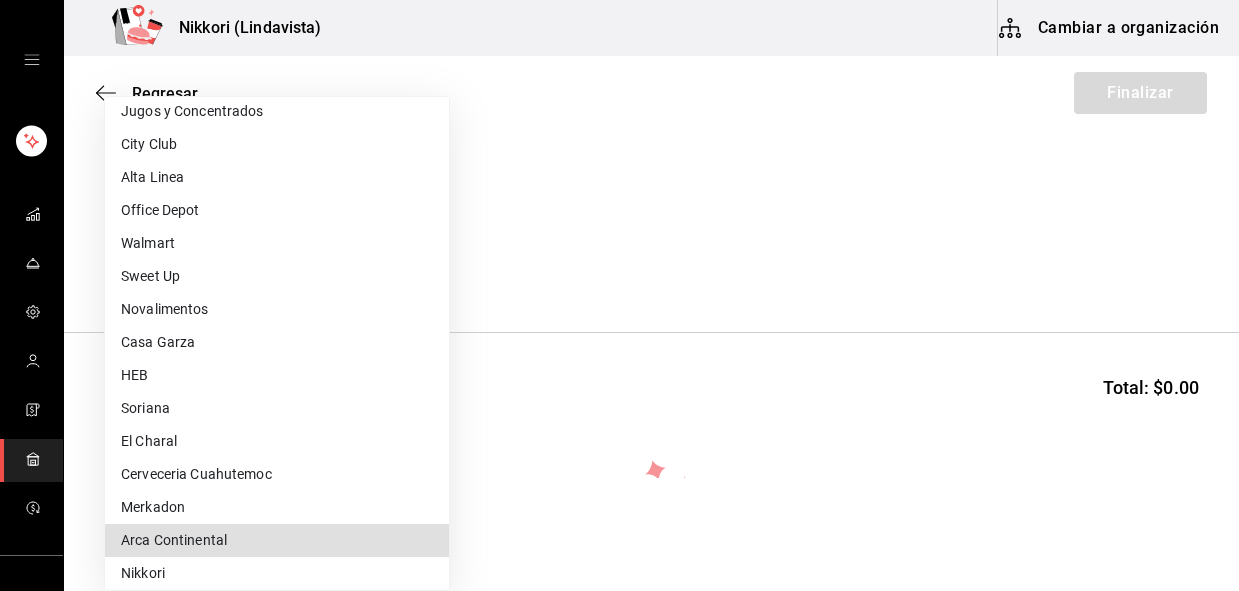 type 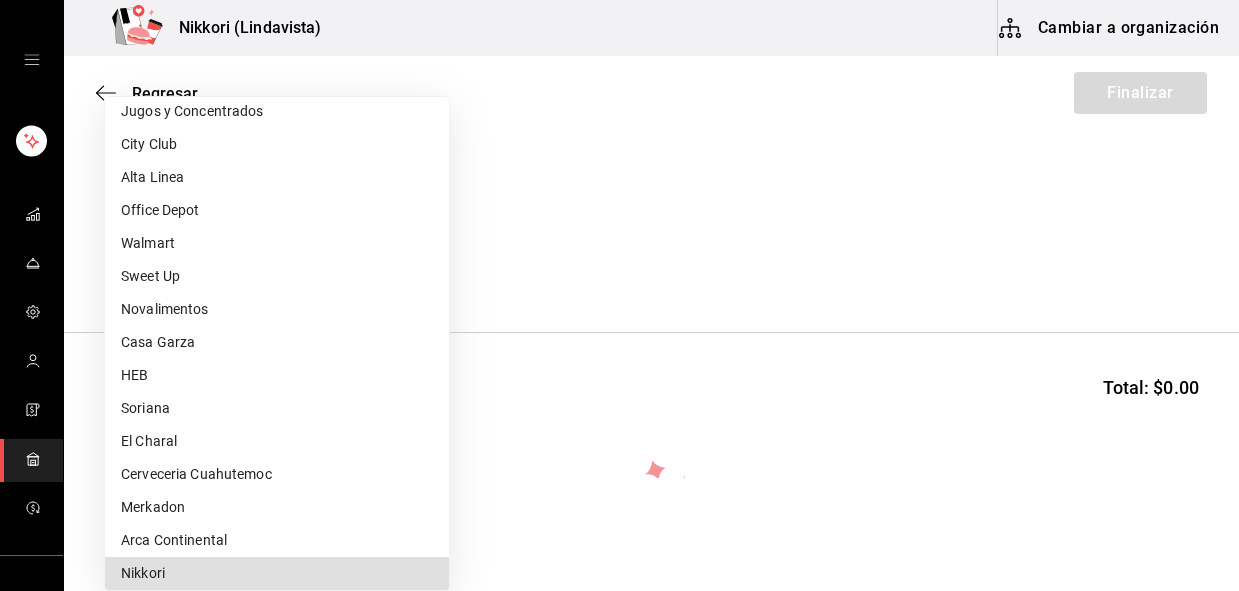 scroll, scrollTop: 777, scrollLeft: 0, axis: vertical 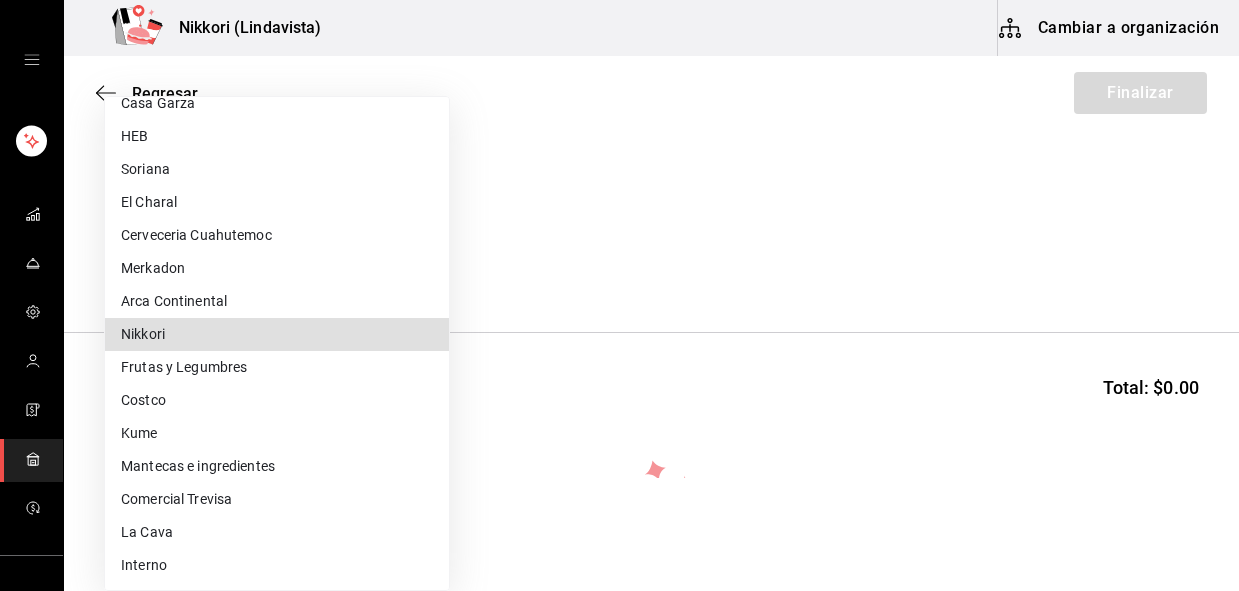 type 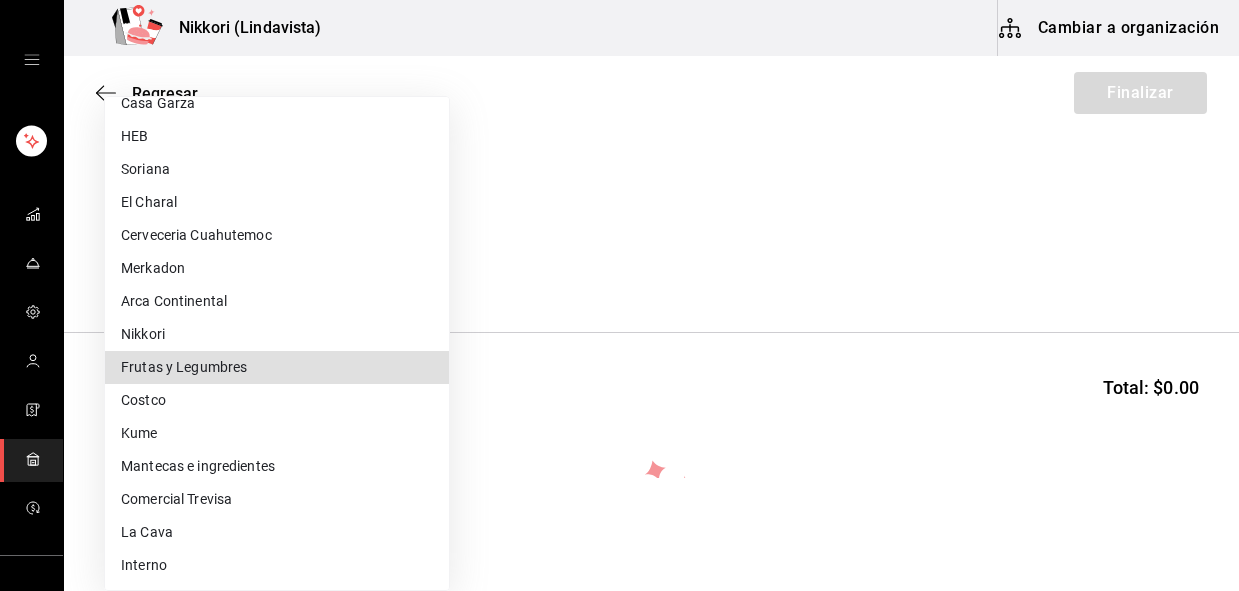 type 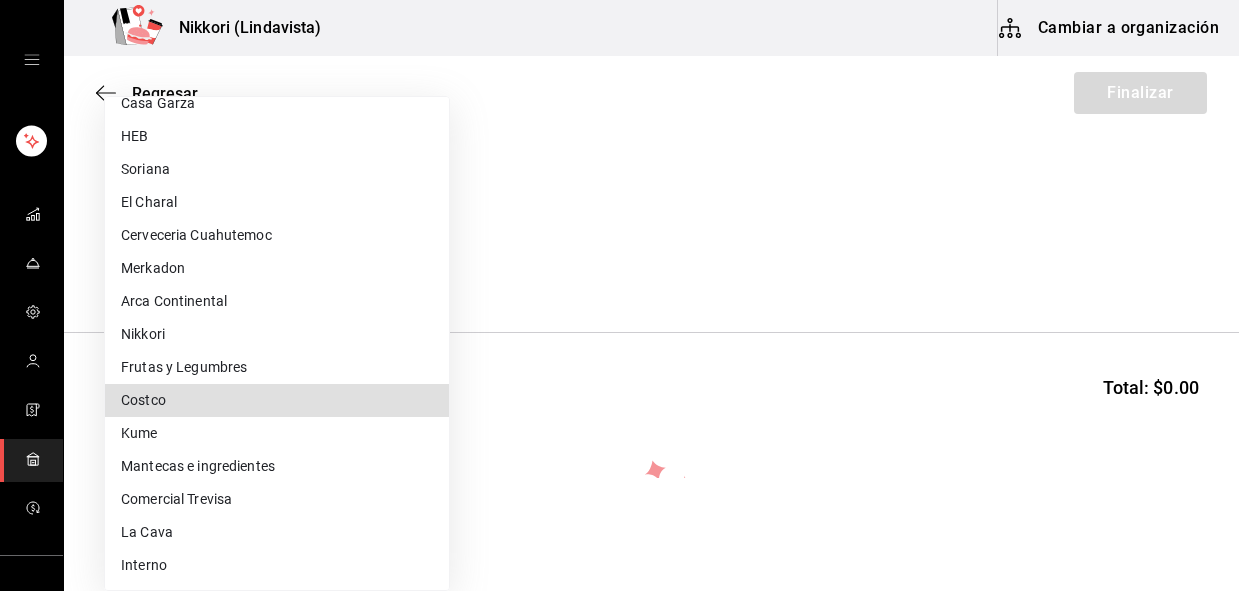 type 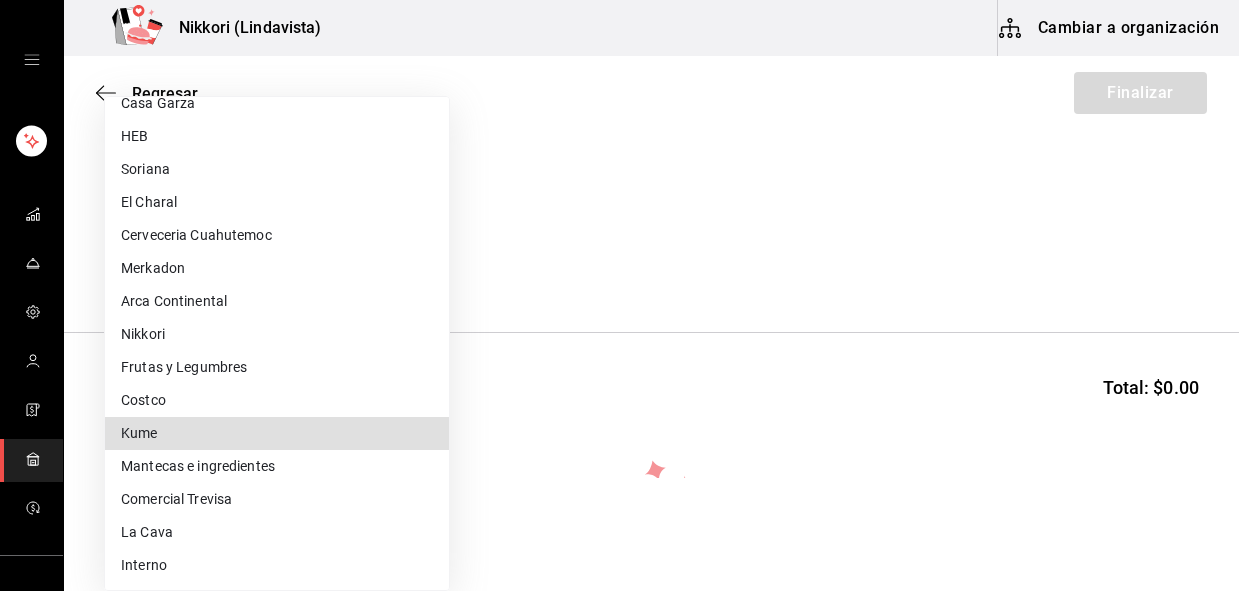 type 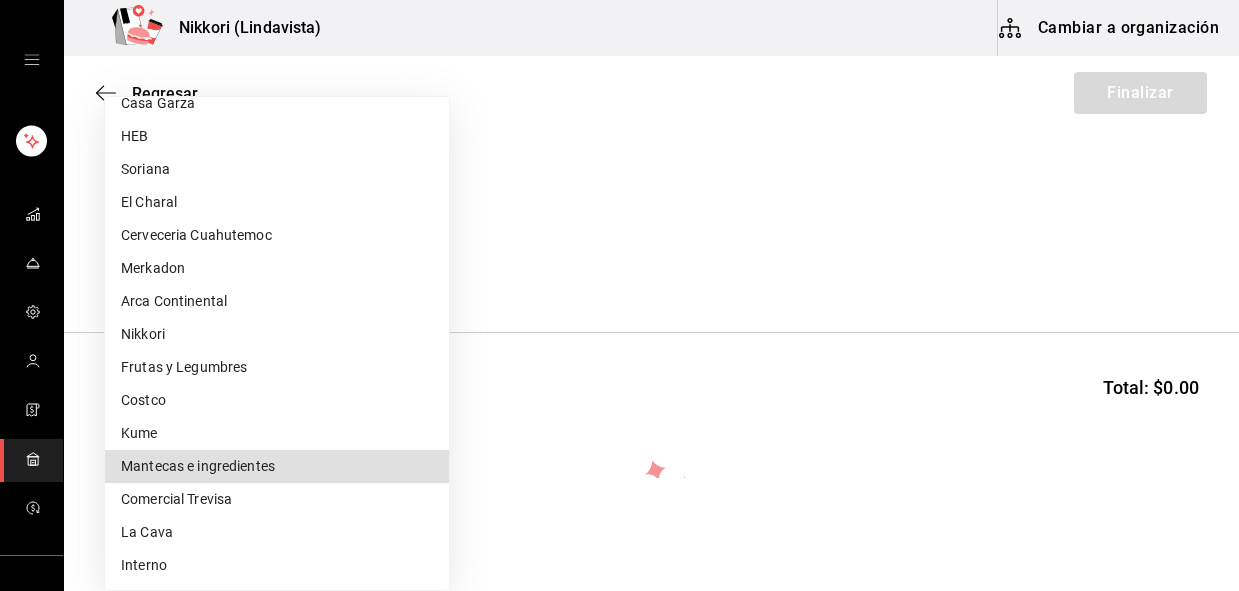 type 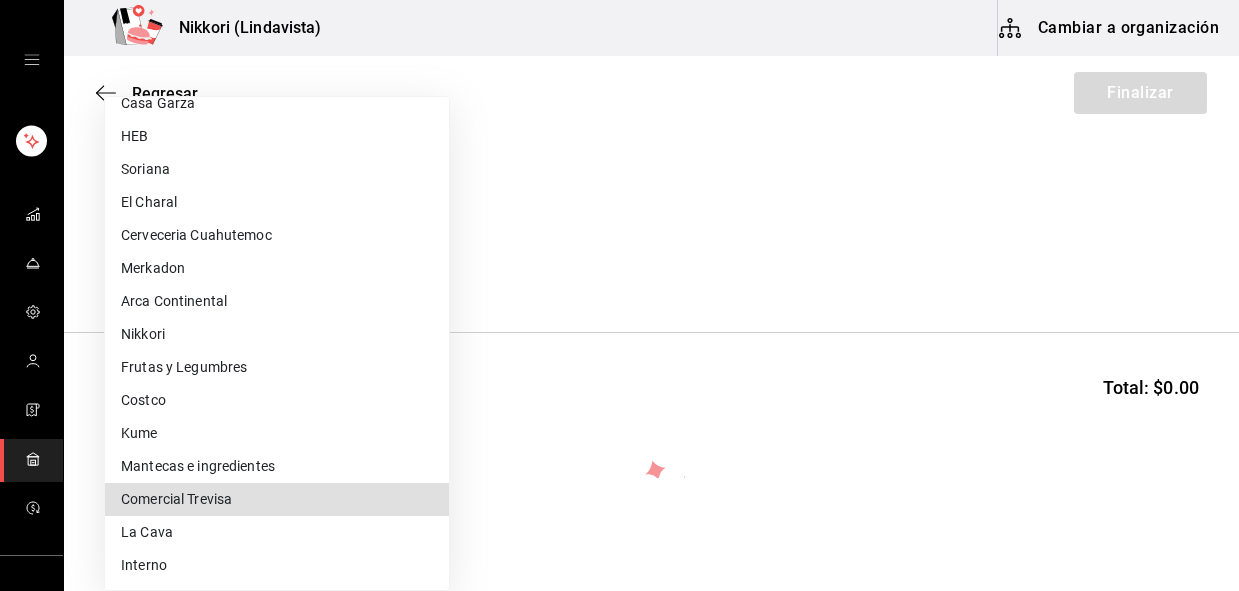 type 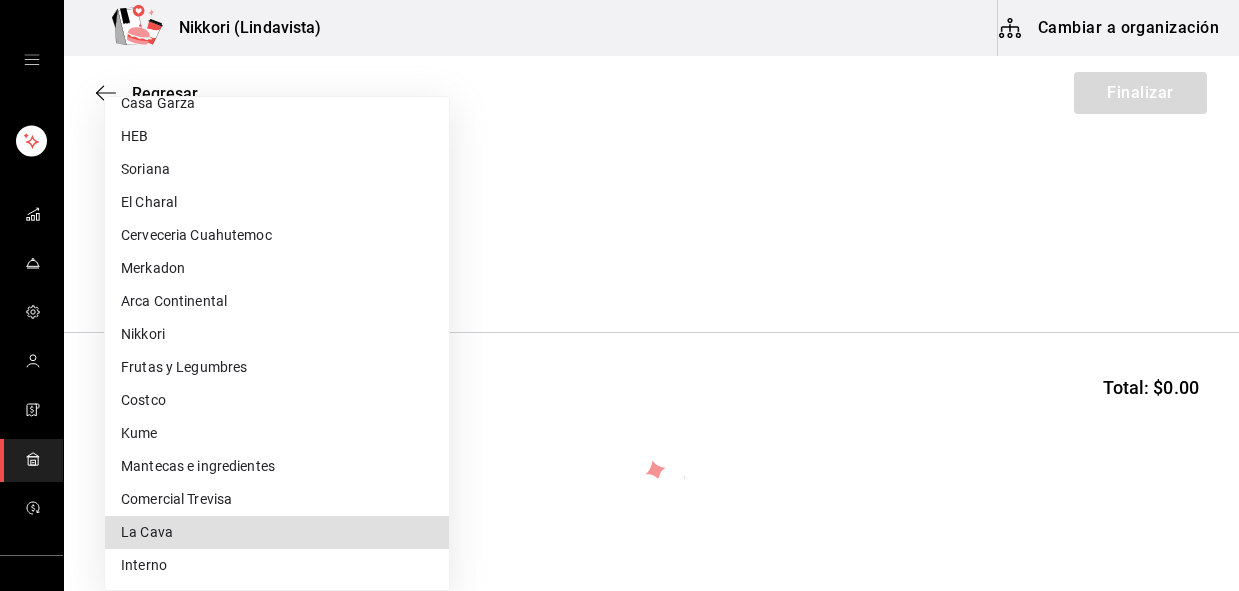 type 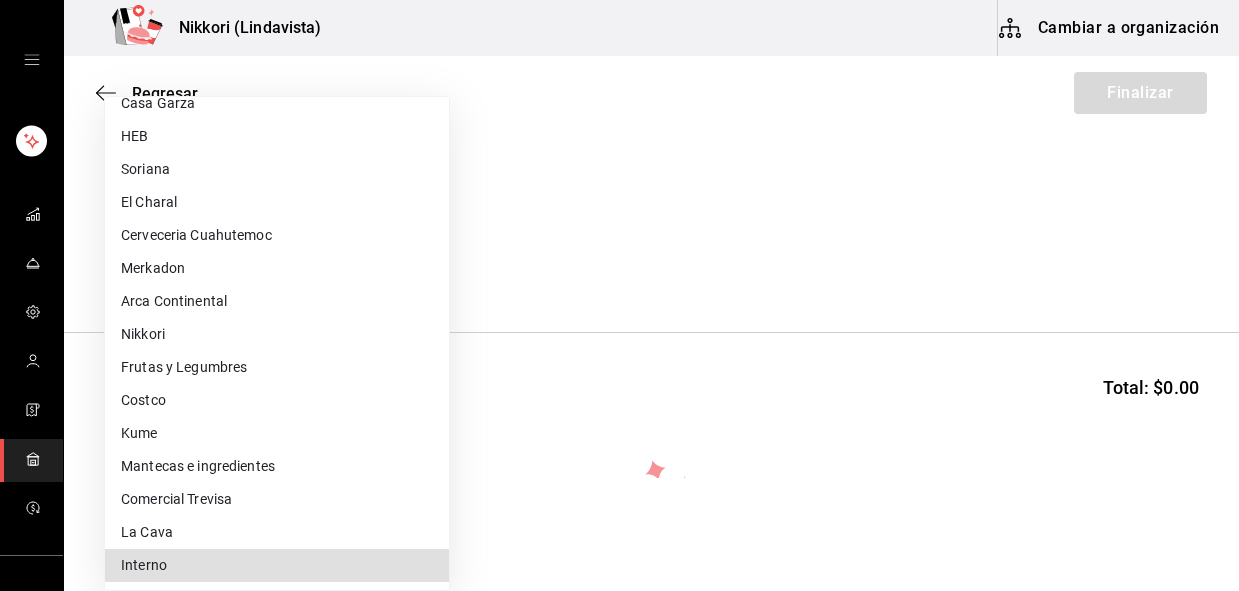 click on "Merkadon" at bounding box center (277, 268) 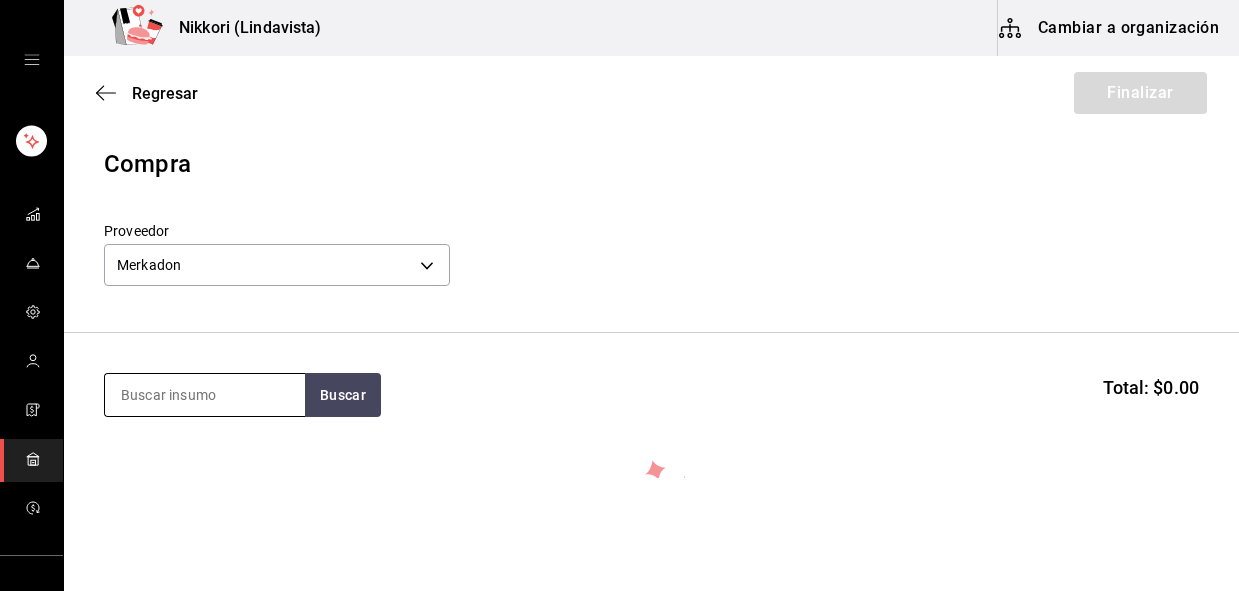 click at bounding box center [205, 395] 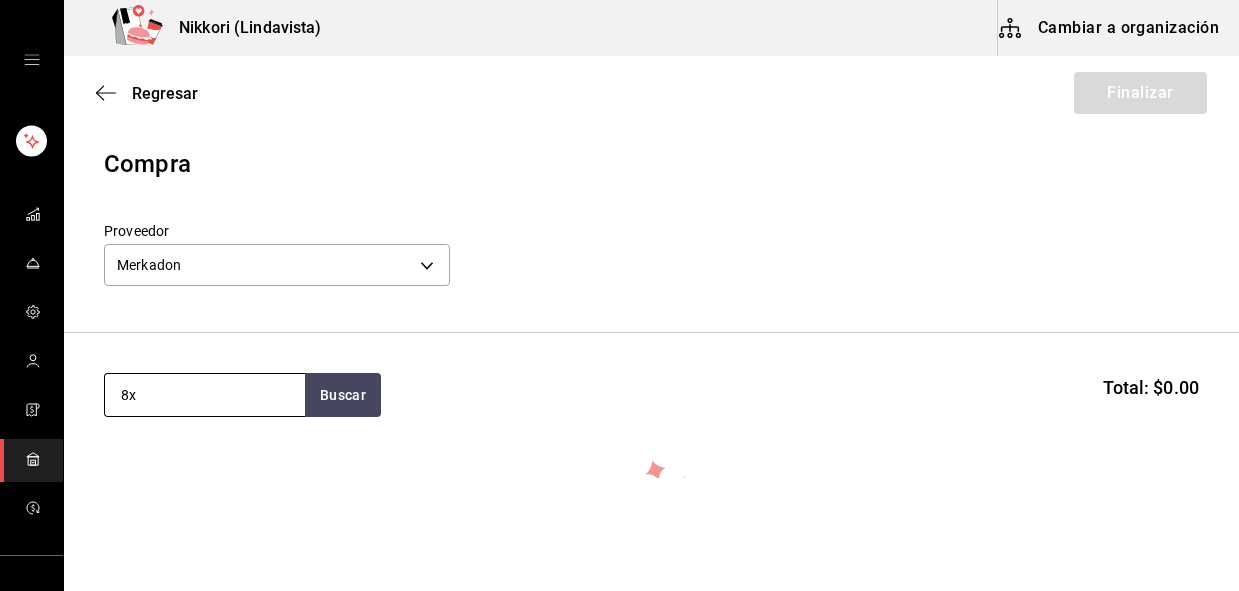 type on "8" 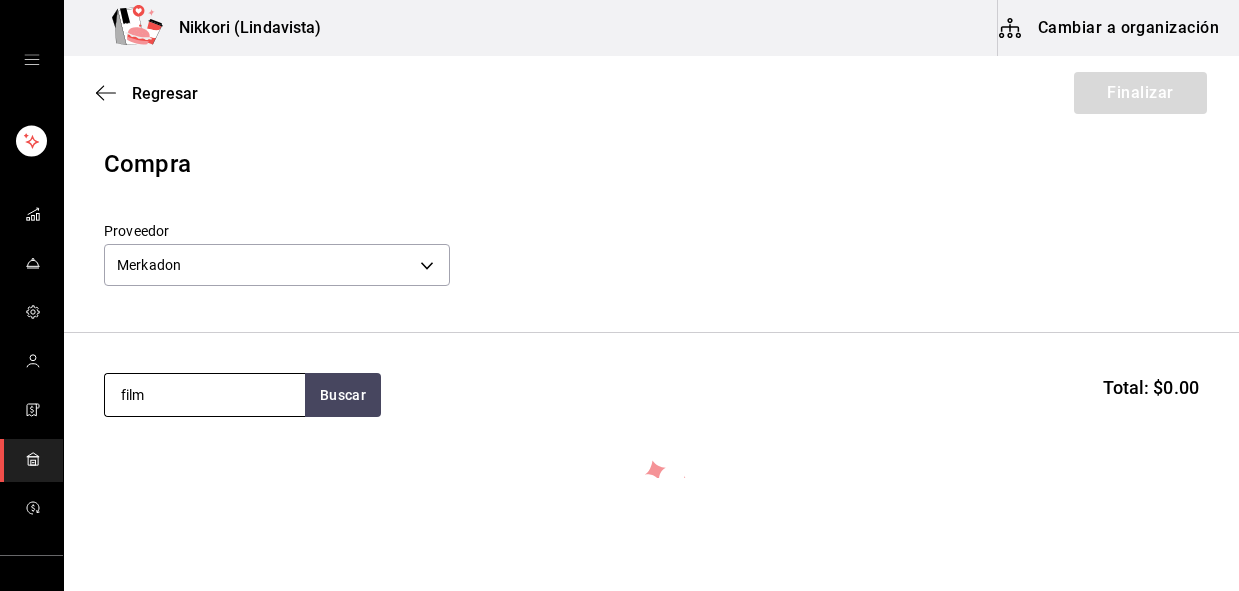 type on "film" 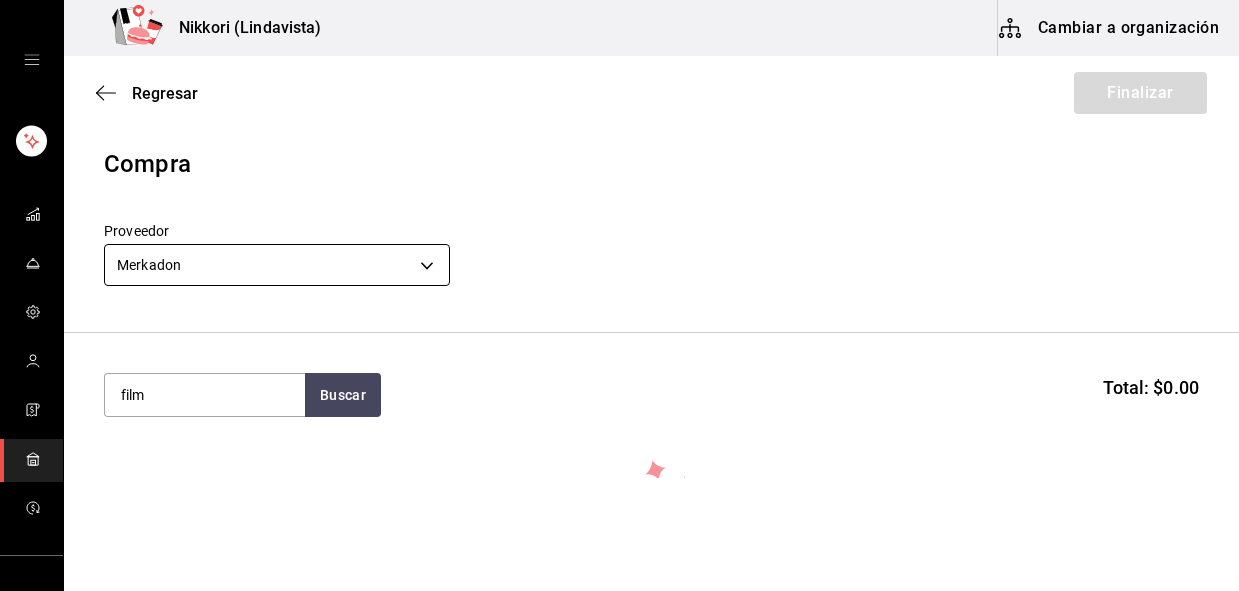 click on "Nikkori (Lindavista) Cambiar a organización Regresar Finalizar Compra Proveedor Merkadon 4cc2bb3e-b163-41e8-9524-a5675b0ab286 film Buscar Total: $0.00 No hay insumos a mostrar. Busca un insumo para agregarlo a la lista GANA 1 MES GRATIS EN TU SUSCRIPCIÓN AQUÍ ¿Recuerdas cómo empezó tu restaurante?
Hoy puedes ayudar a un colega a tener el mismo cambio que tú viviste.
Recomienda Parrot directamente desde tu Portal Administrador.
Es fácil y rápido.
🎁 Por cada restaurante que se una, ganas 1 mes gratis. Ver video tutorial Ir a video Editar Eliminar Visitar centro de ayuda (81) 2046 6363 soporte@parrotsoftware.io Visitar centro de ayuda (81) 2046 6363 soporte@parrotsoftware.io" at bounding box center [619, 239] 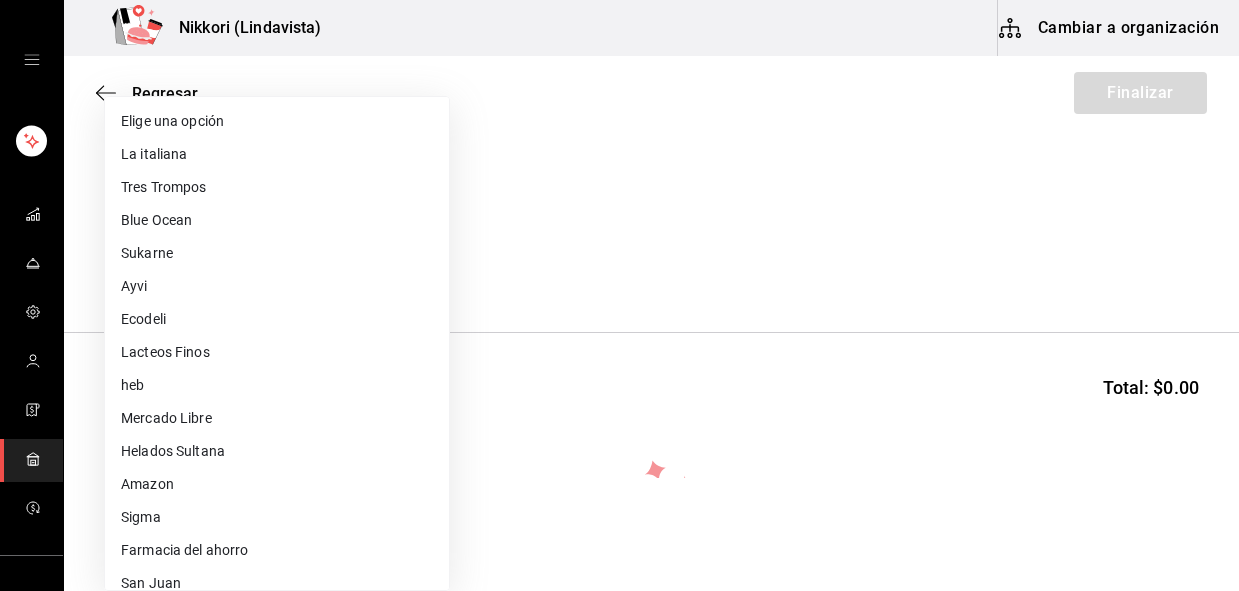 scroll, scrollTop: 702, scrollLeft: 0, axis: vertical 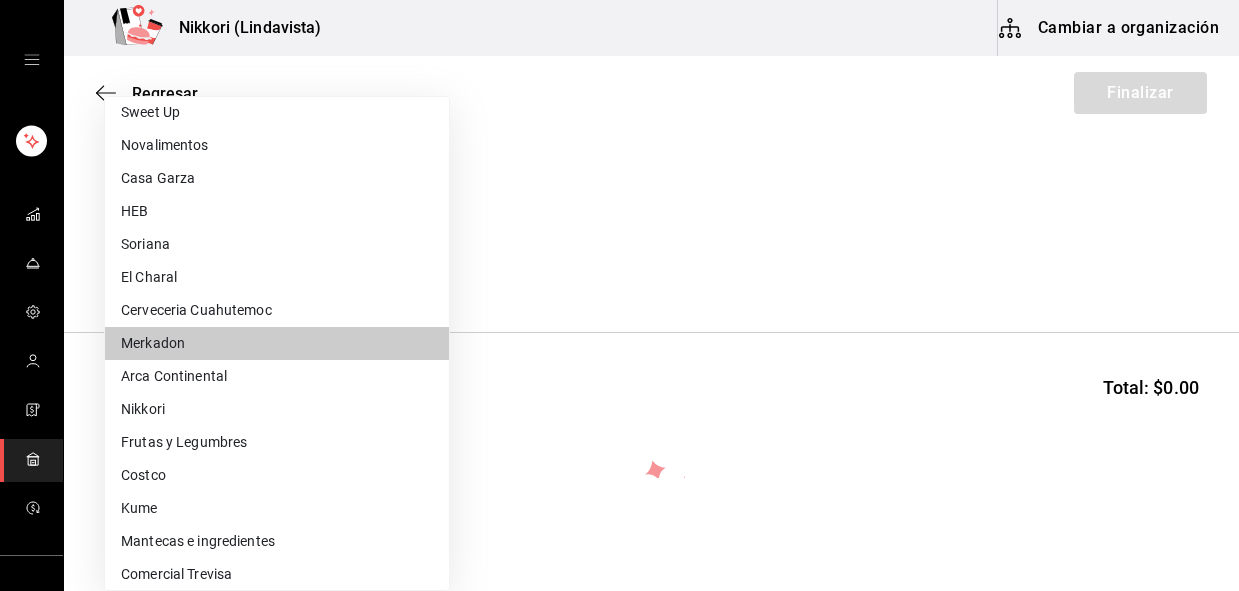 click on "Comercial Trevisa" at bounding box center (277, 574) 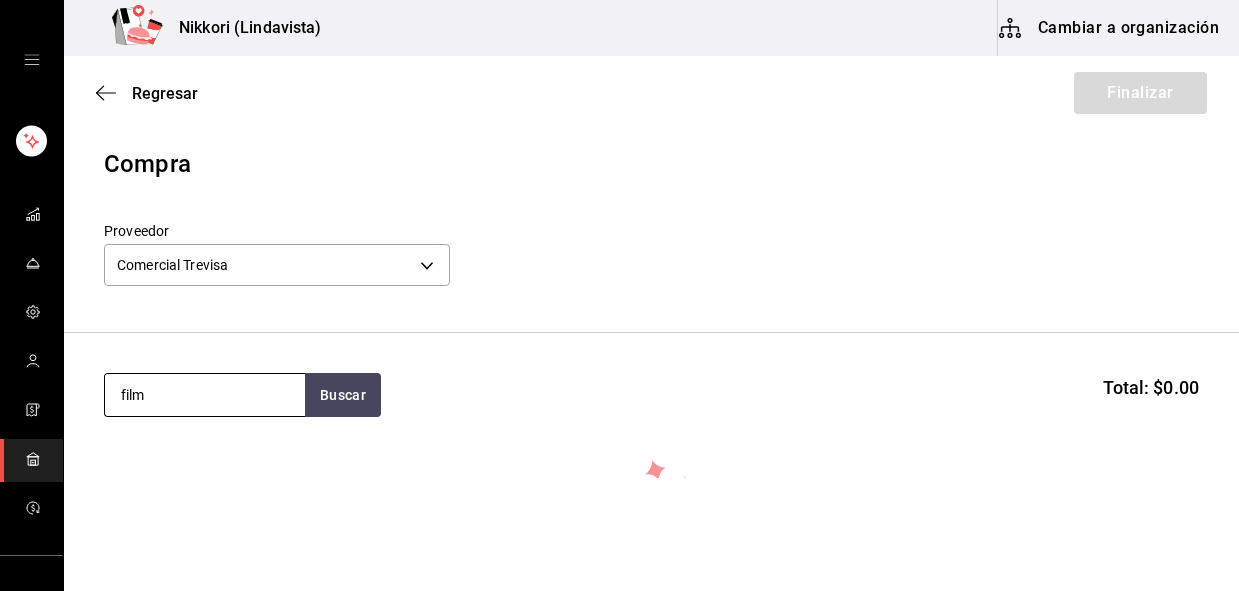 click on "film" at bounding box center (205, 395) 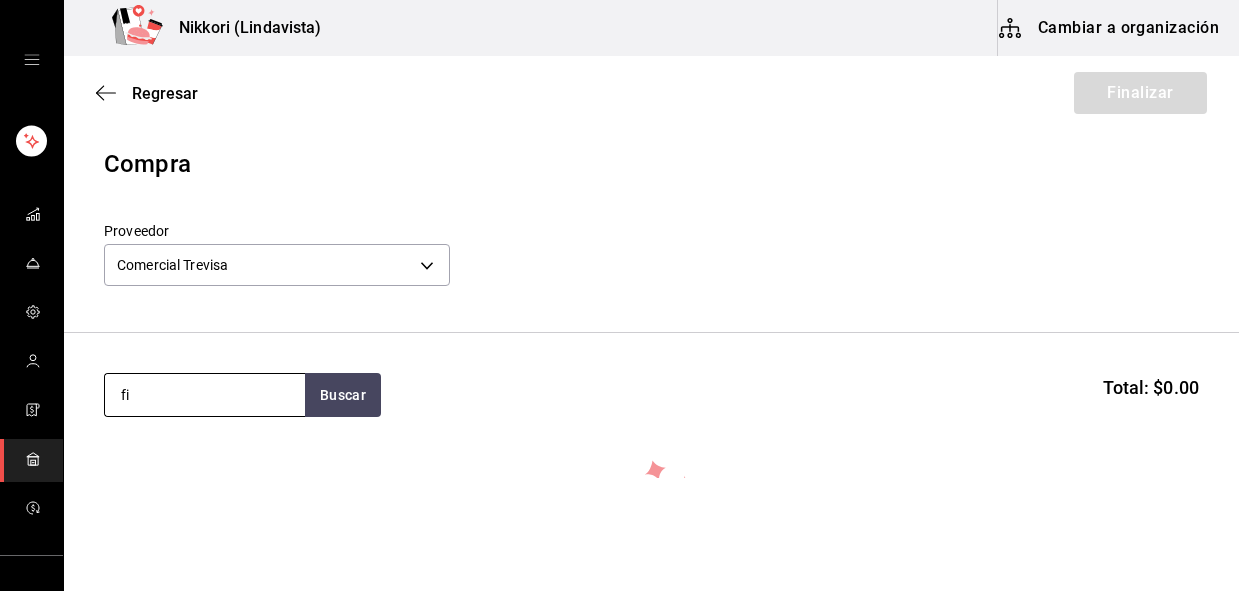 type on "f" 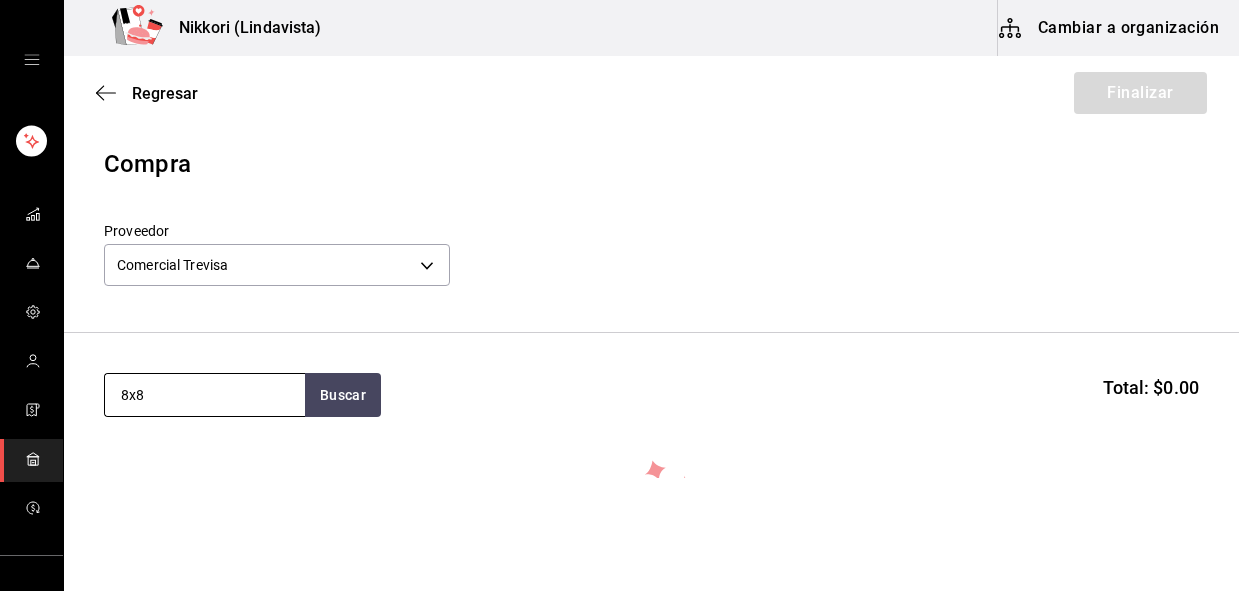 type on "8x8" 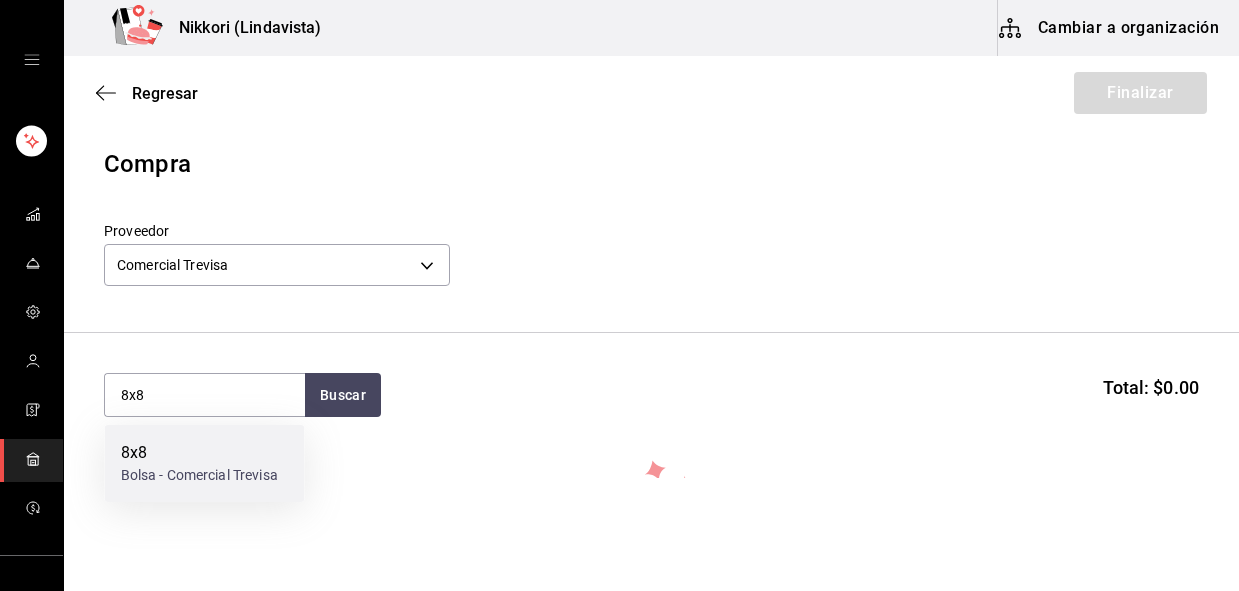 click on "Bolsa - Comercial Trevisa" at bounding box center [199, 475] 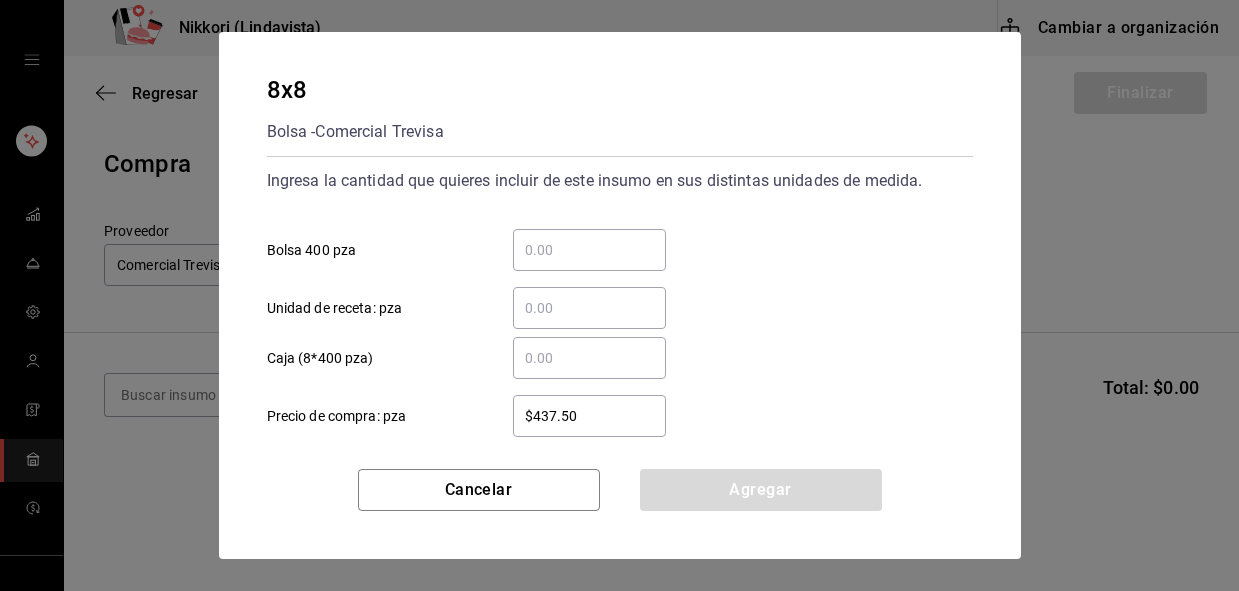 click on "​" at bounding box center [589, 250] 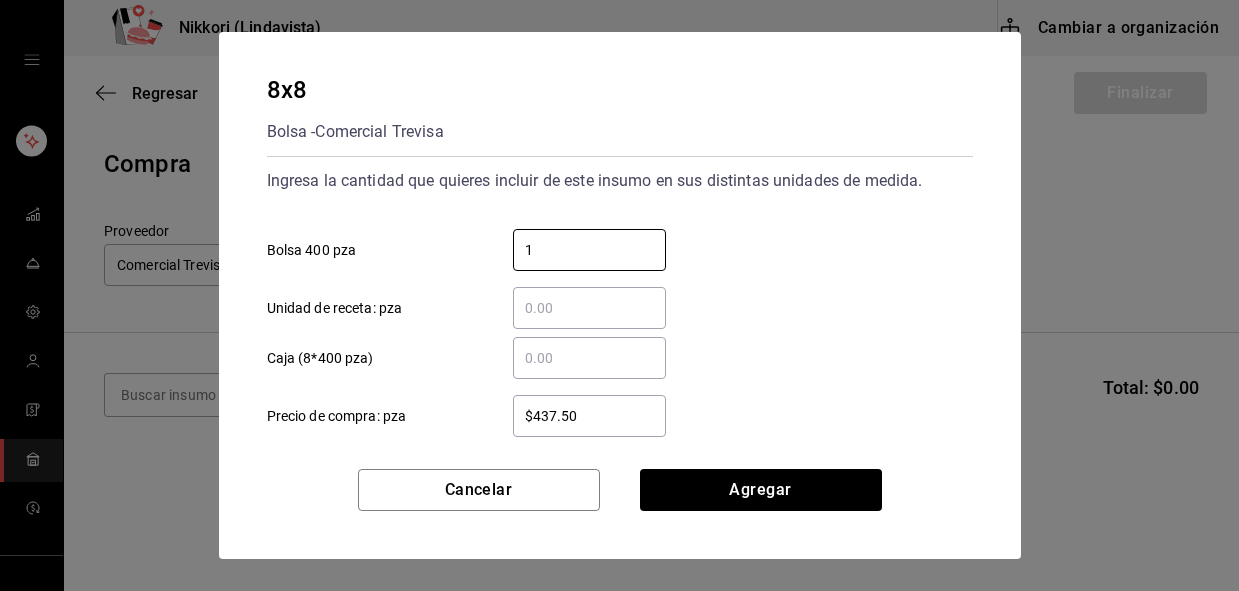 type on "1" 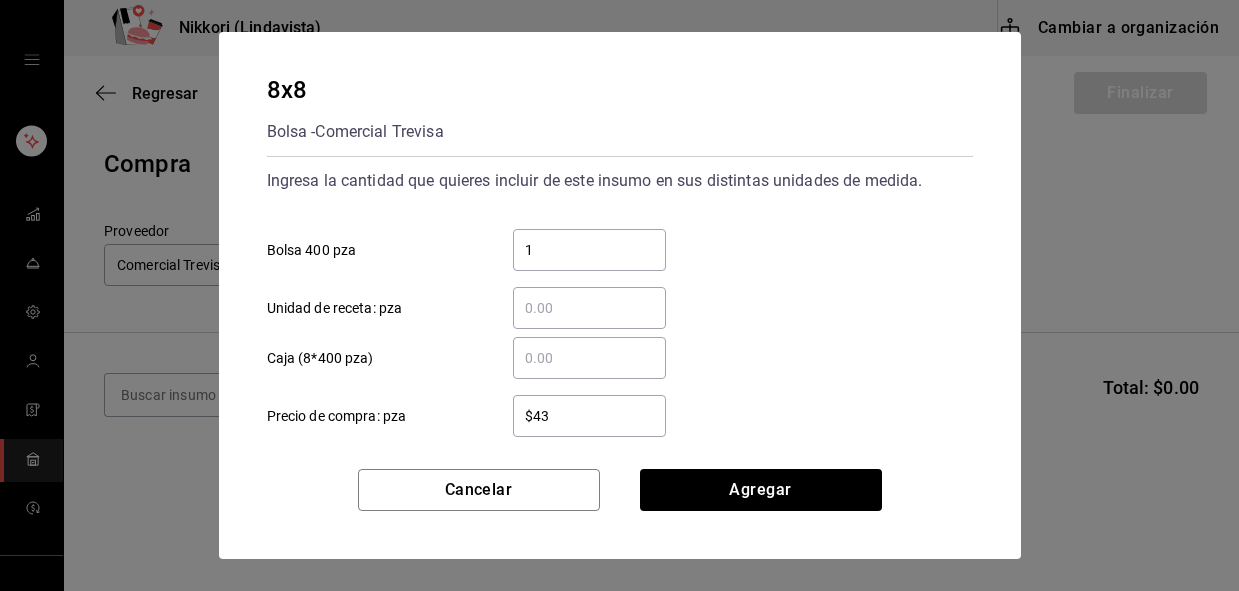 type on "$4" 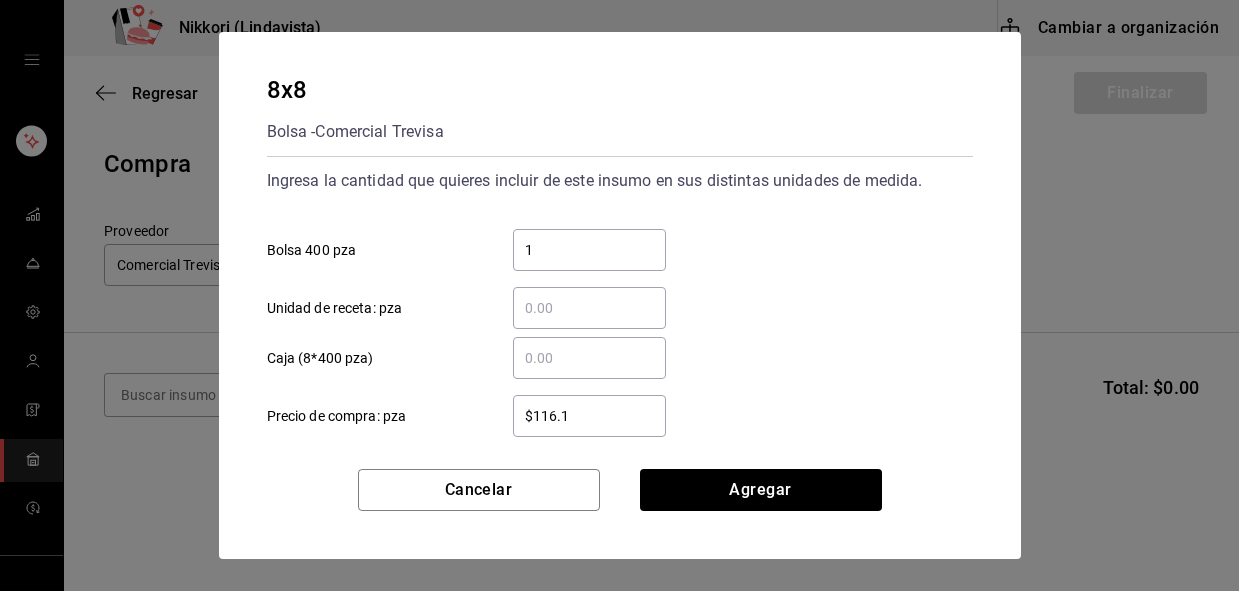 type on "$116.12" 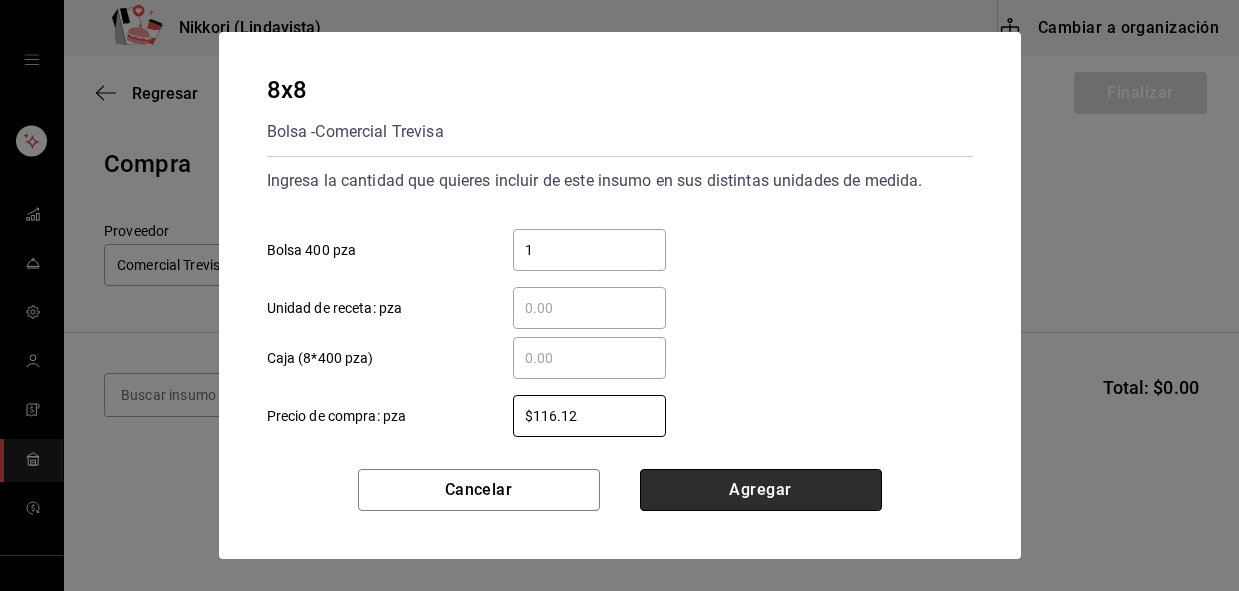 click on "Agregar" at bounding box center (761, 490) 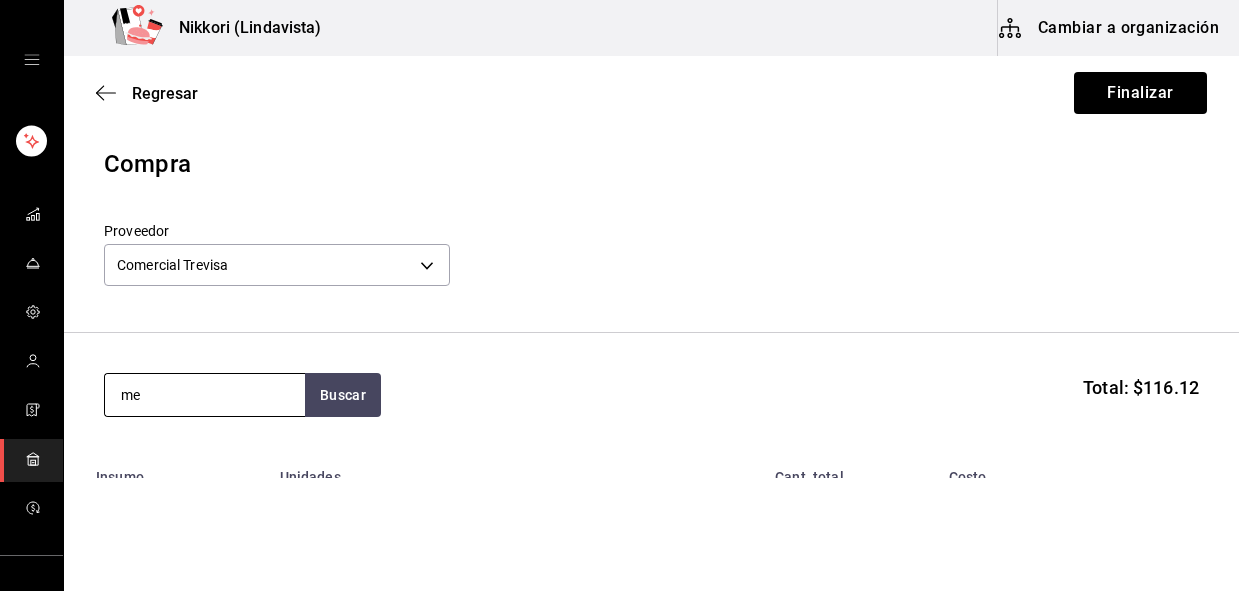 type on "m" 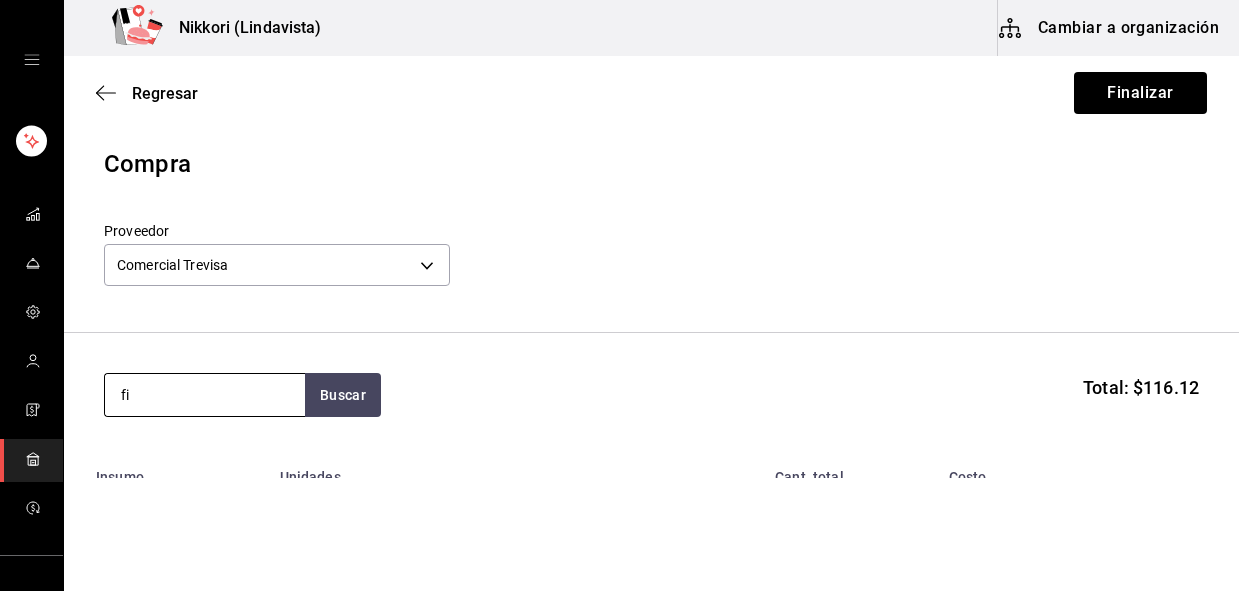 type on "f" 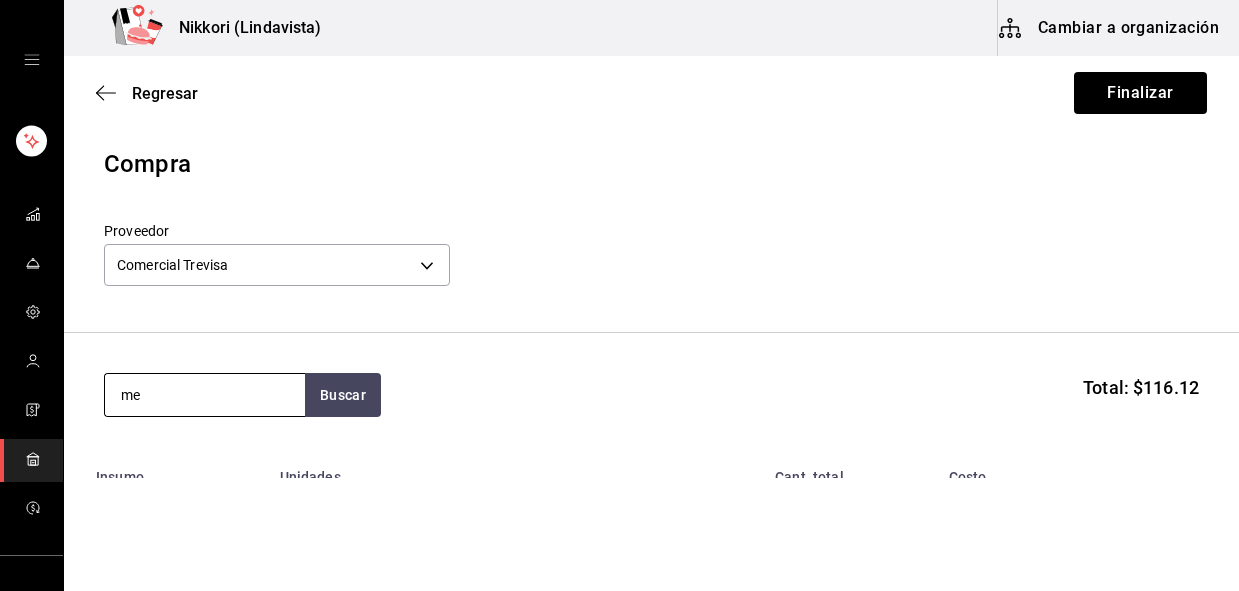 type on "m" 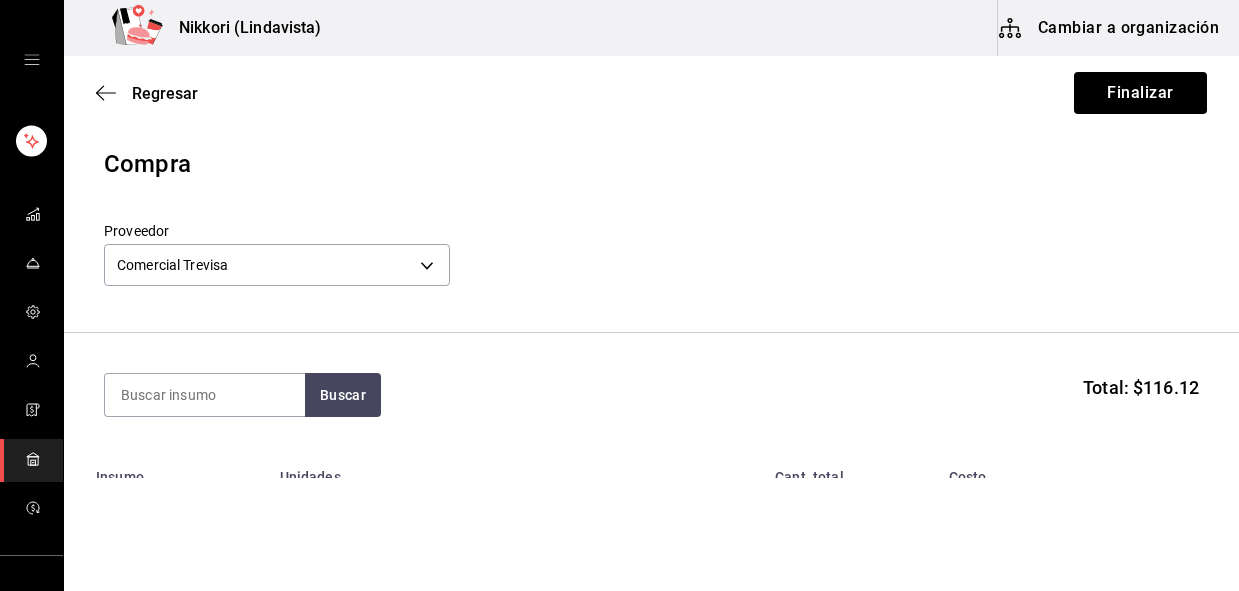type 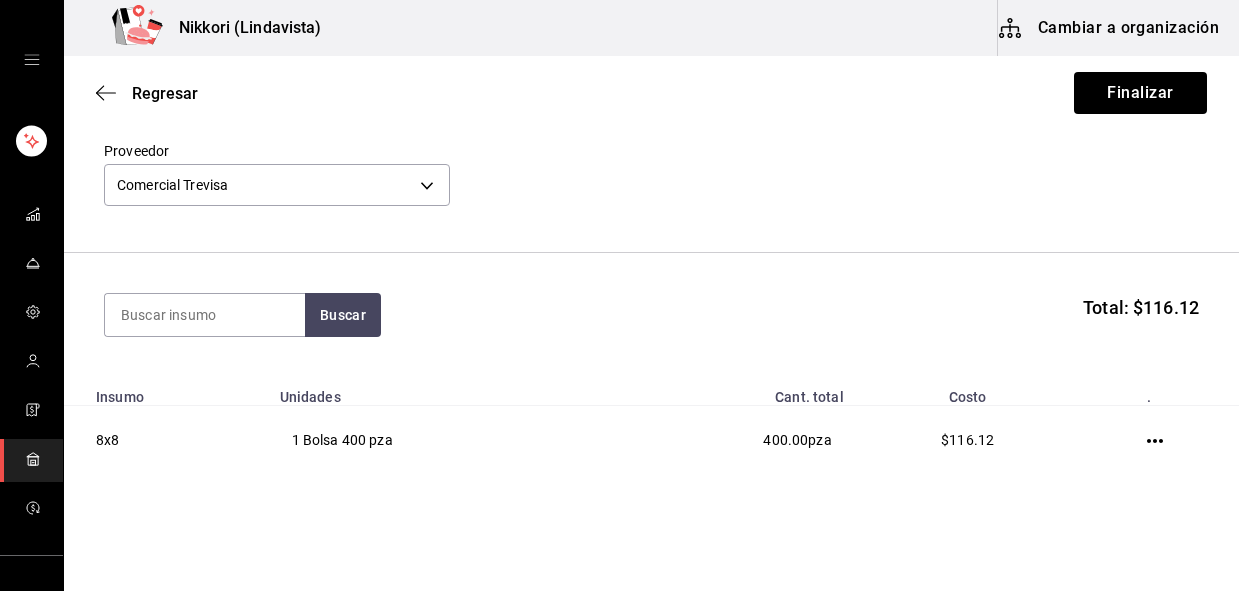 scroll, scrollTop: 120, scrollLeft: 0, axis: vertical 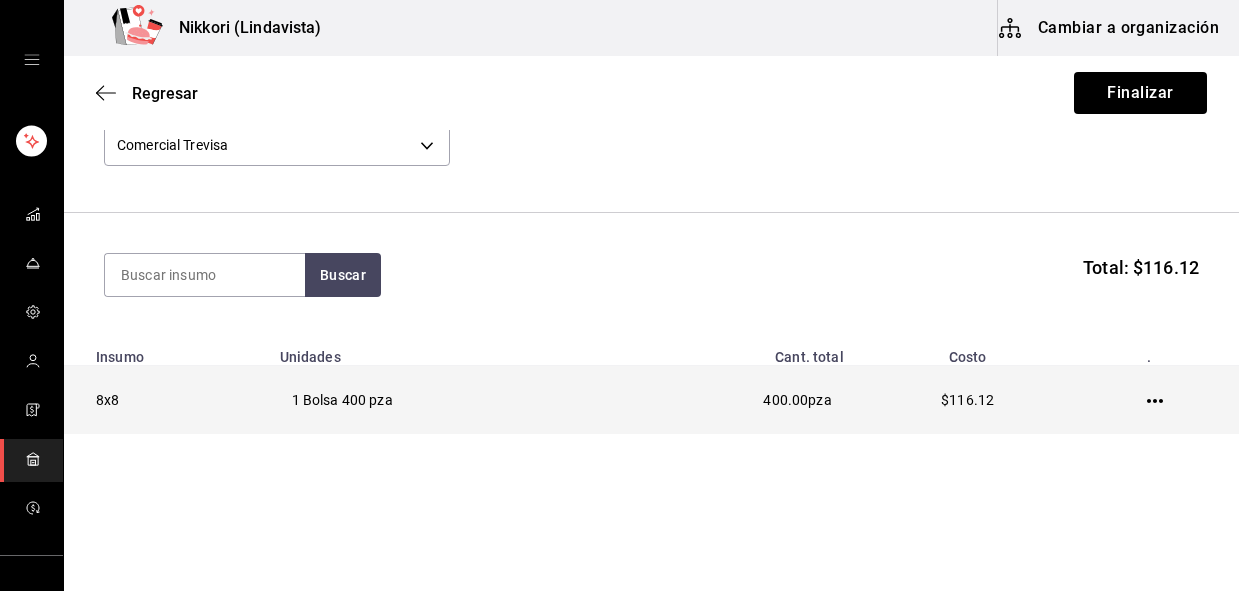 click 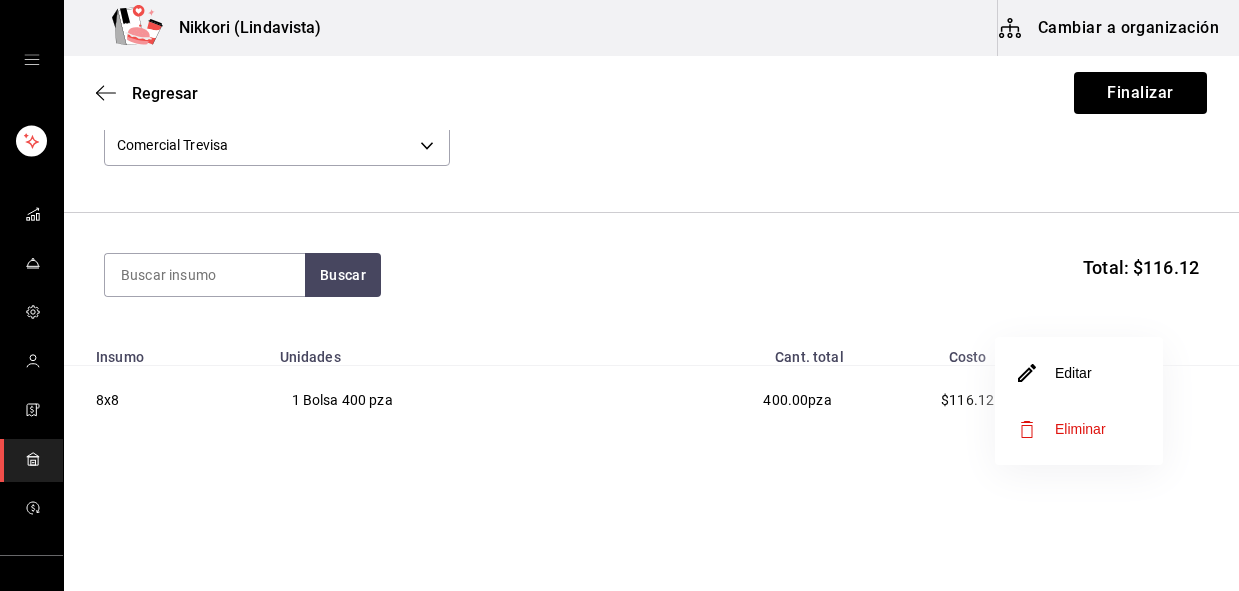 click on "Editar" at bounding box center (1079, 373) 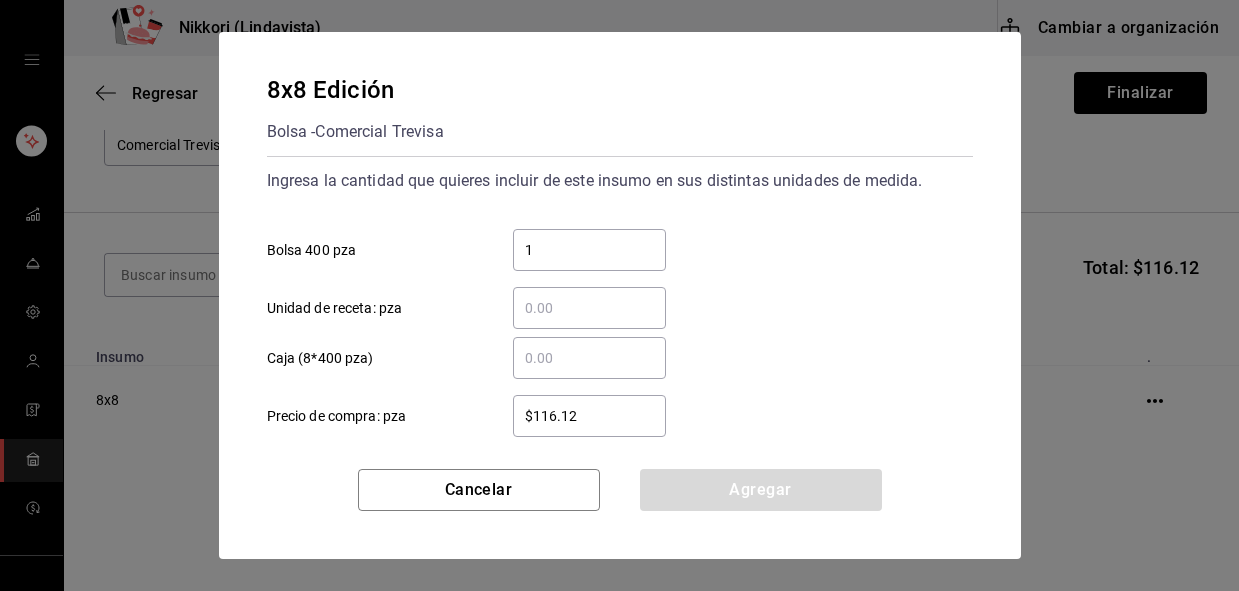 click on "$116.12" at bounding box center [589, 416] 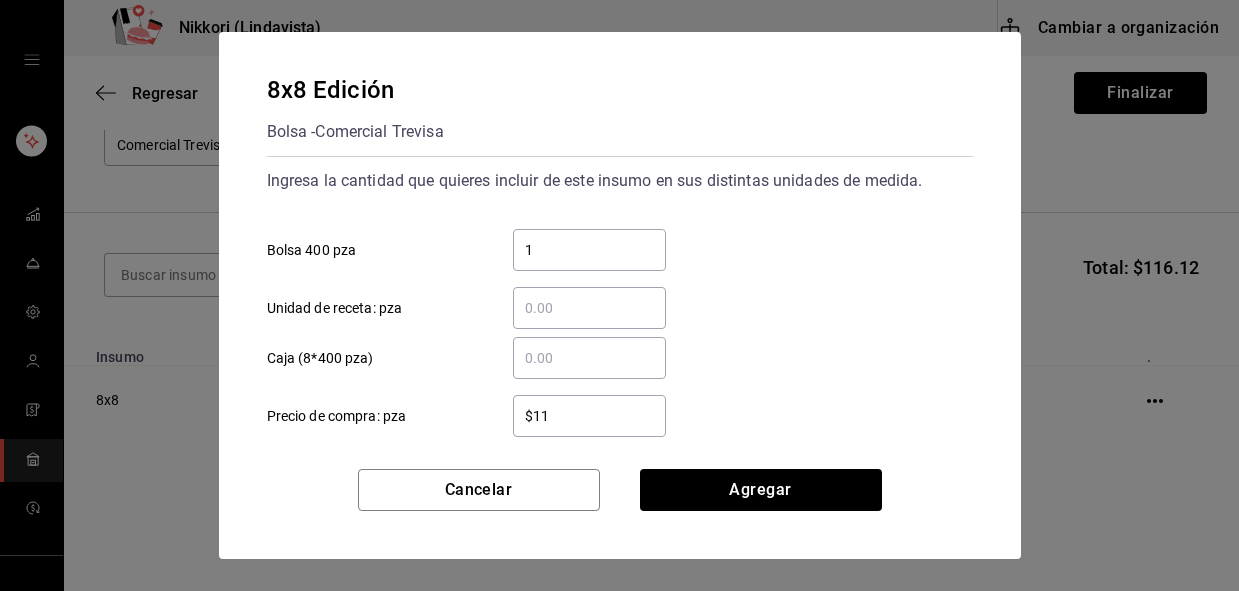 type on "$1" 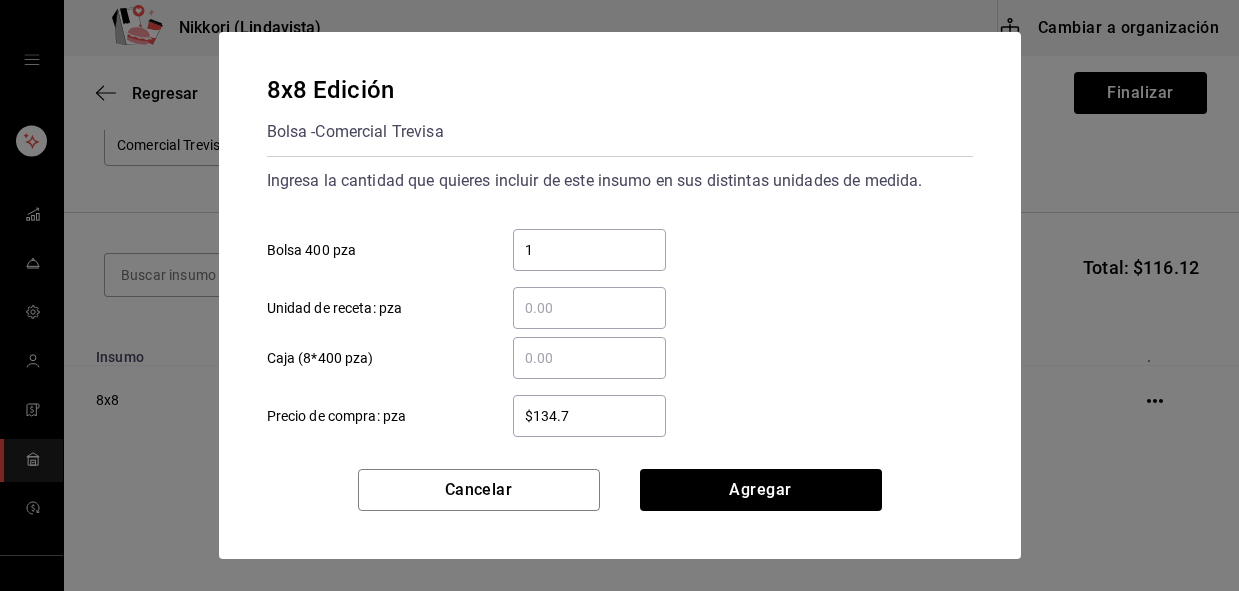 type on "$134.70" 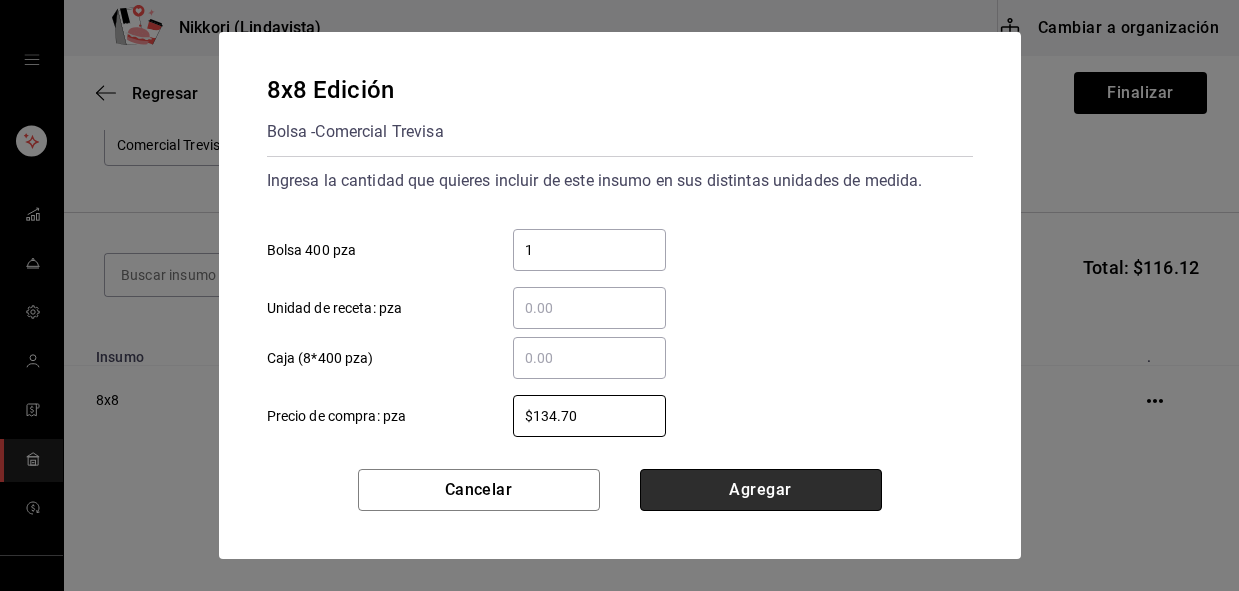 click on "Agregar" at bounding box center (761, 490) 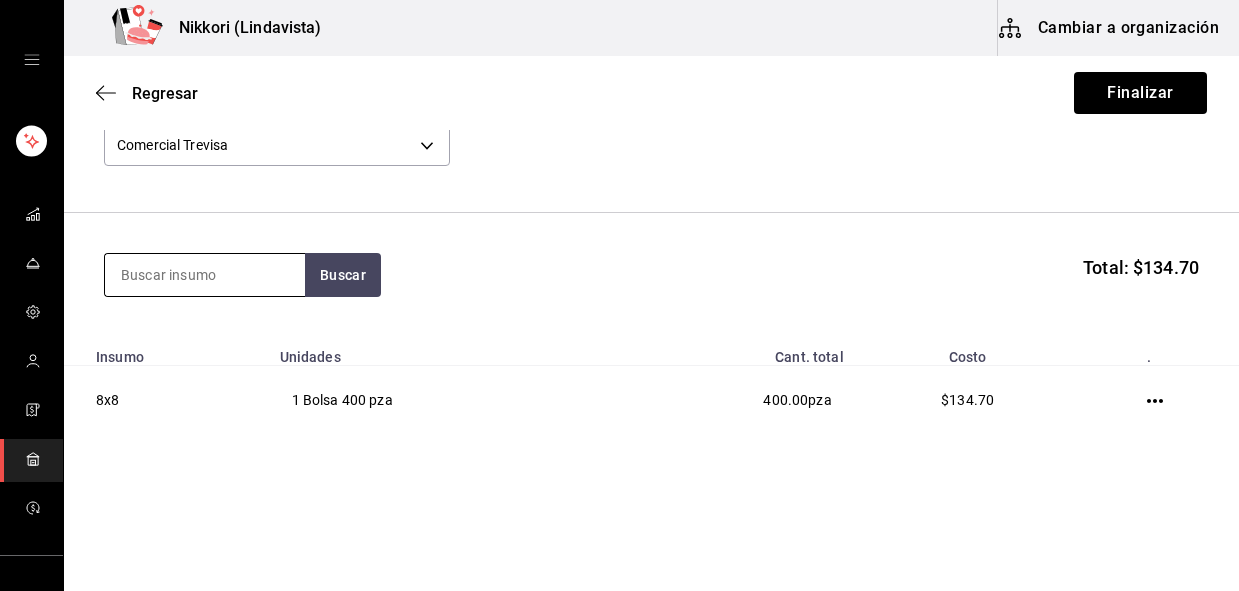 click at bounding box center (205, 275) 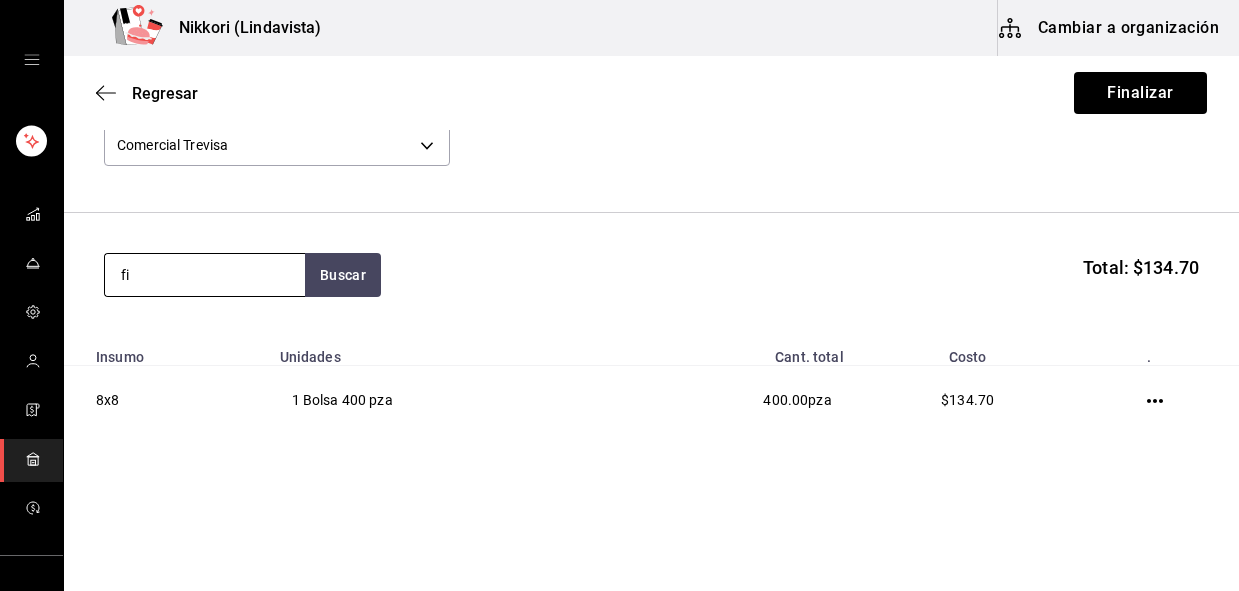 type on "f" 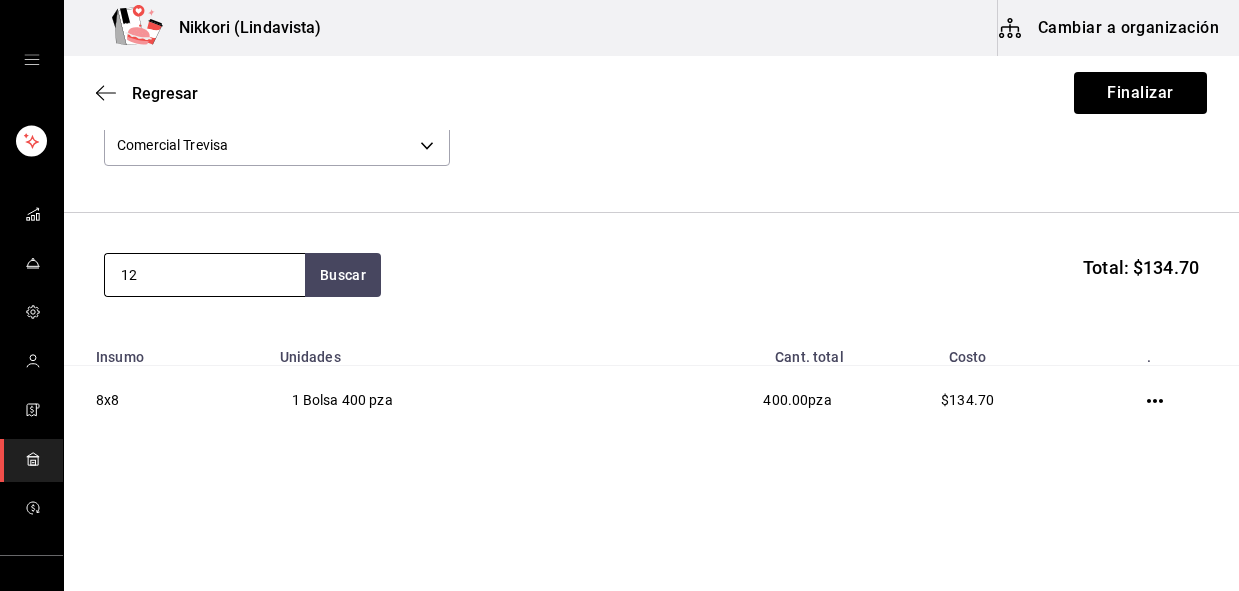 type on "1" 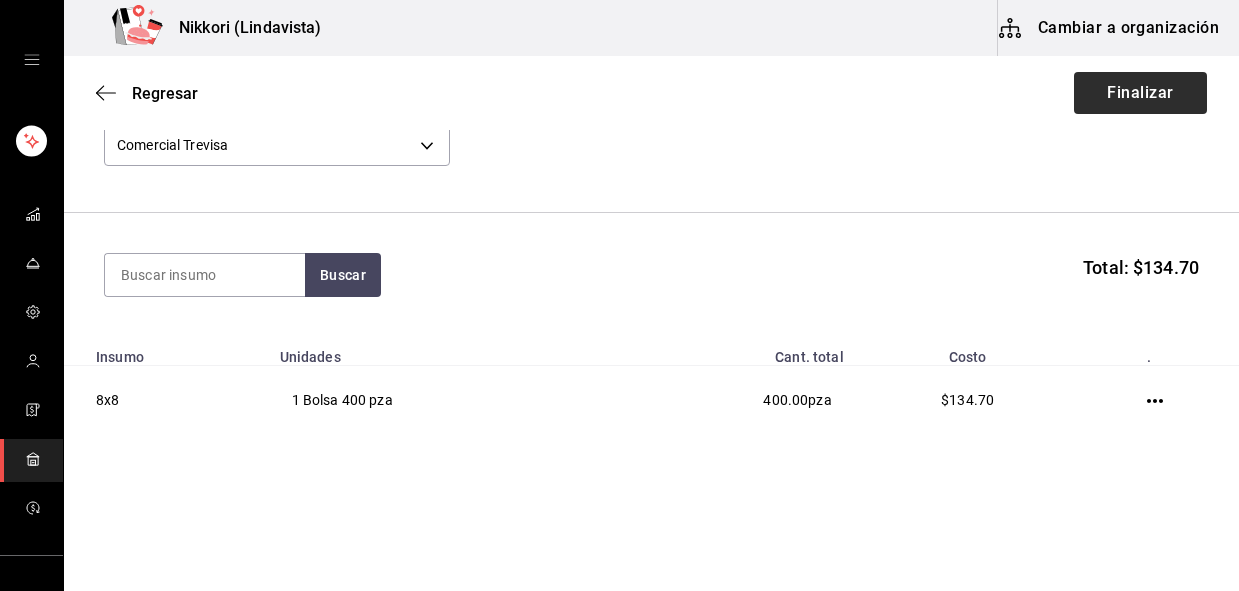 type 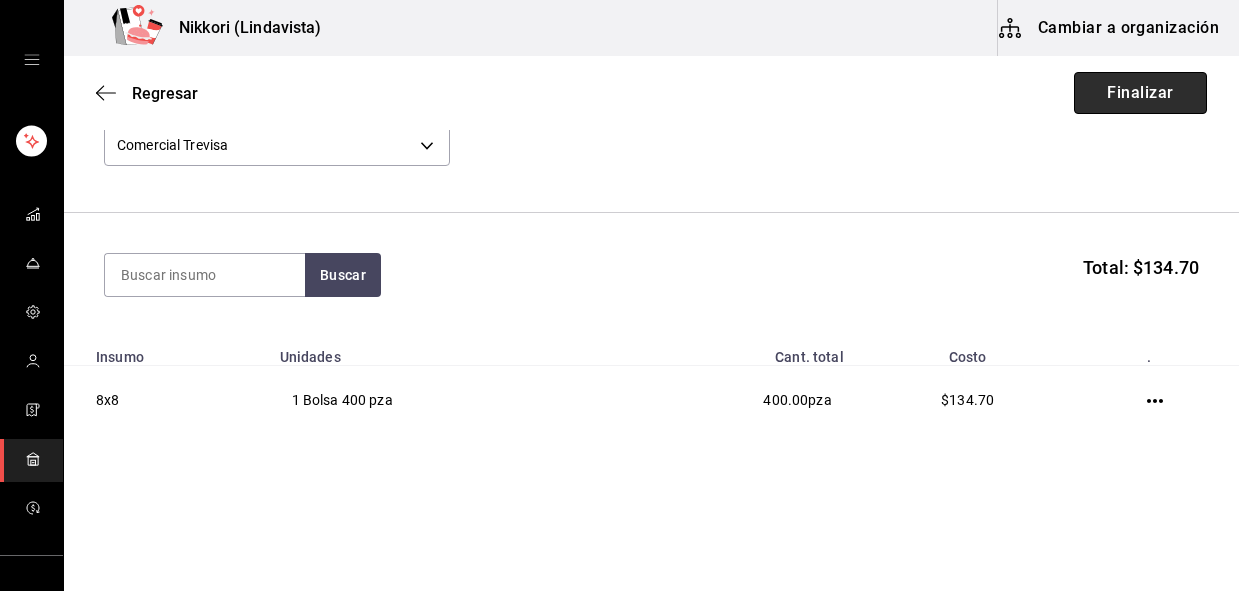 click on "Finalizar" at bounding box center (1140, 93) 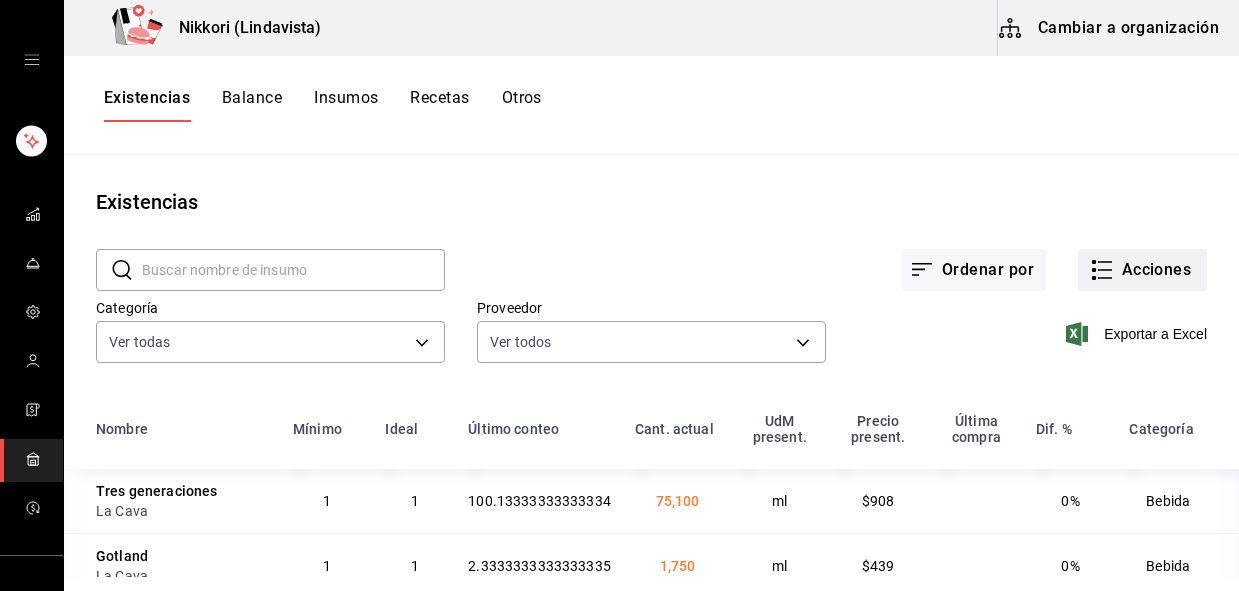 click on "Acciones" at bounding box center (1142, 270) 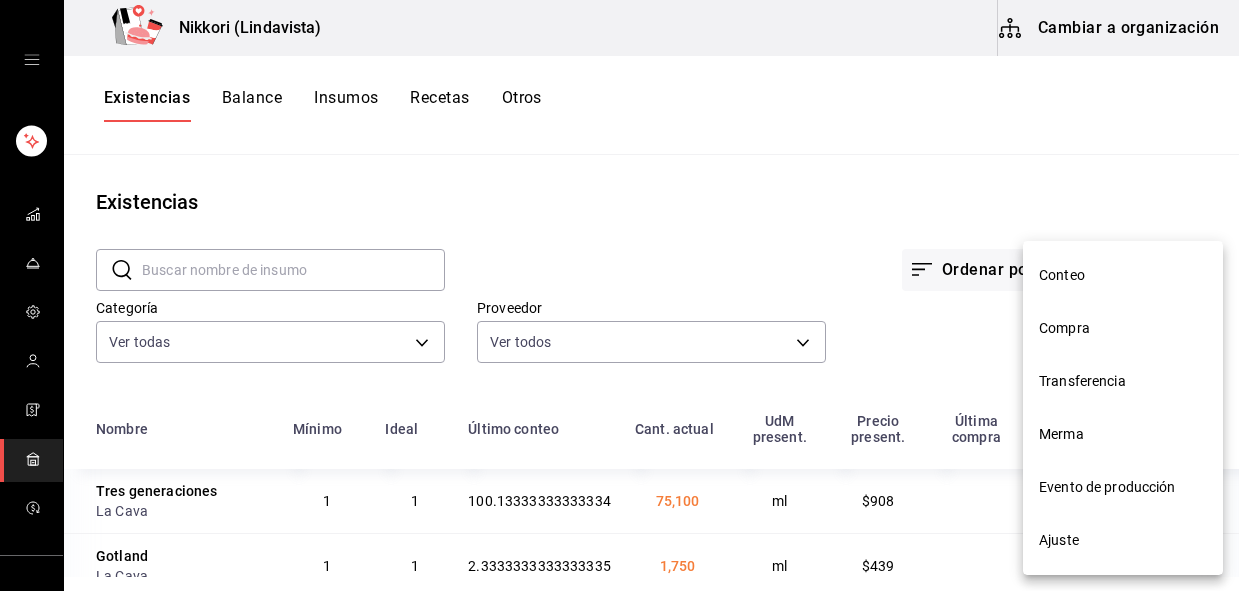 click on "Compra" at bounding box center [1123, 328] 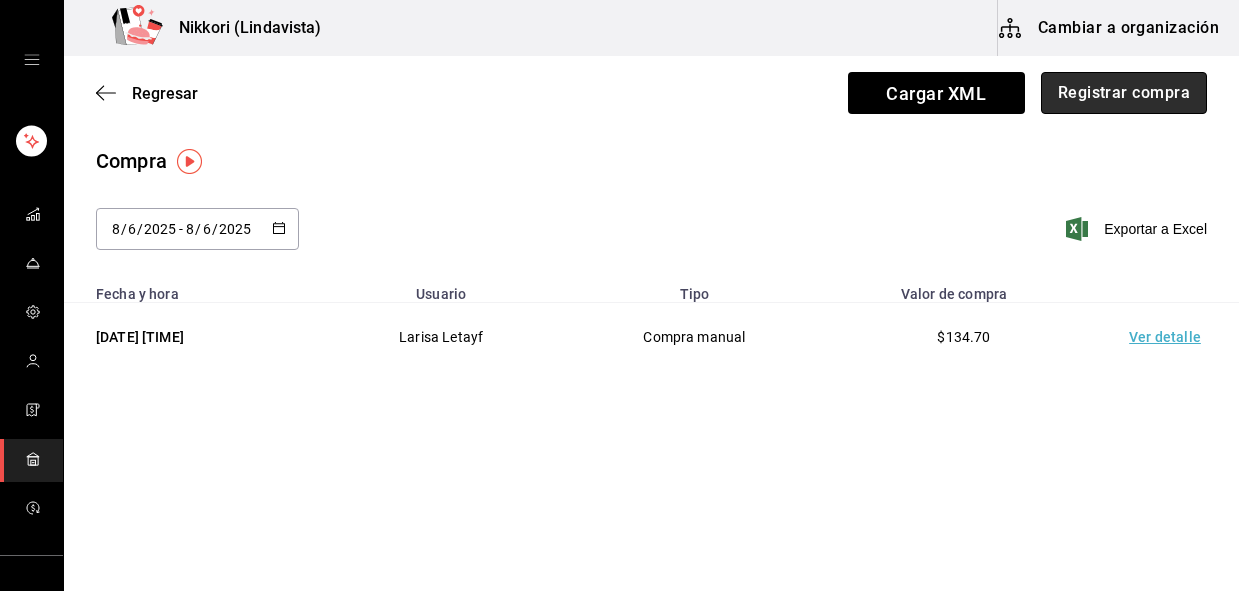 click on "Registrar compra" at bounding box center [1124, 93] 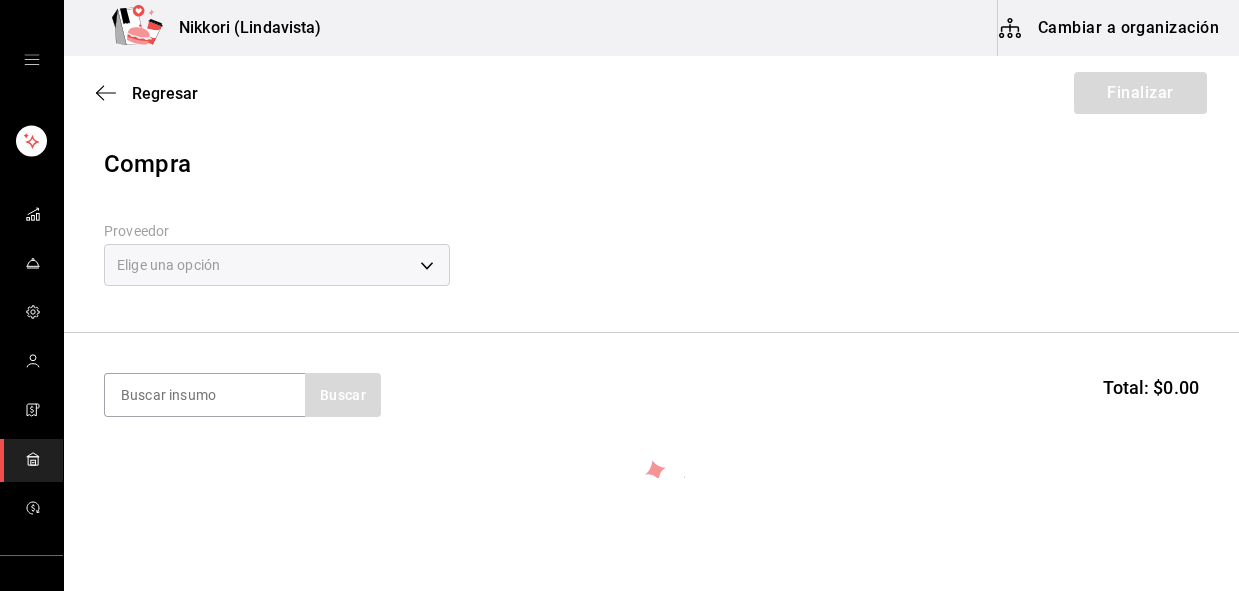 click on "Elige una opción" at bounding box center [277, 265] 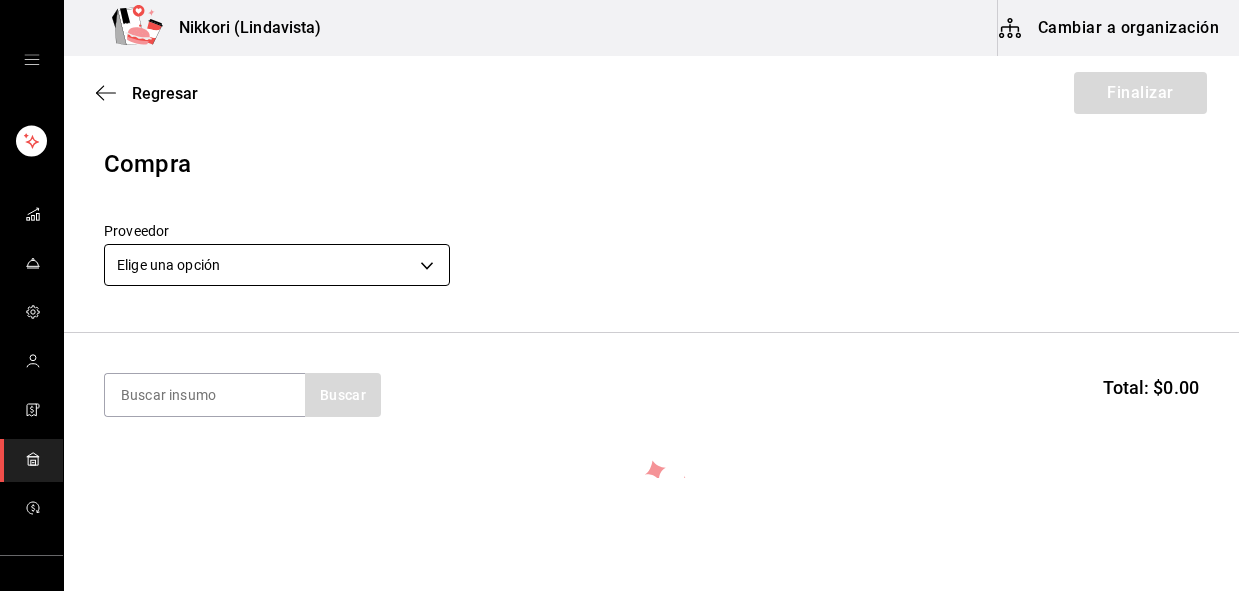 click on "Nikkori (Lindavista) Cambiar a organización Regresar Finalizar Compra Proveedor Elige una opción default Buscar Total: $0.00 No hay insumos a mostrar. Busca un insumo para agregarlo a la lista GANA 1 MES GRATIS EN TU SUSCRIPCIÓN AQUÍ ¿Recuerdas cómo empezó tu restaurante?
Hoy puedes ayudar a un colega a tener el mismo cambio que tú viviste.
Recomienda Parrot directamente desde tu Portal Administrador.
Es fácil y rápido.
🎁 Por cada restaurante que se una, ganas 1 mes gratis. Ver video tutorial Ir a video Editar Eliminar Visitar centro de ayuda (81) 2046 6363 soporte@parrotsoftware.io Visitar centro de ayuda (81) 2046 6363 soporte@parrotsoftware.io" at bounding box center [619, 239] 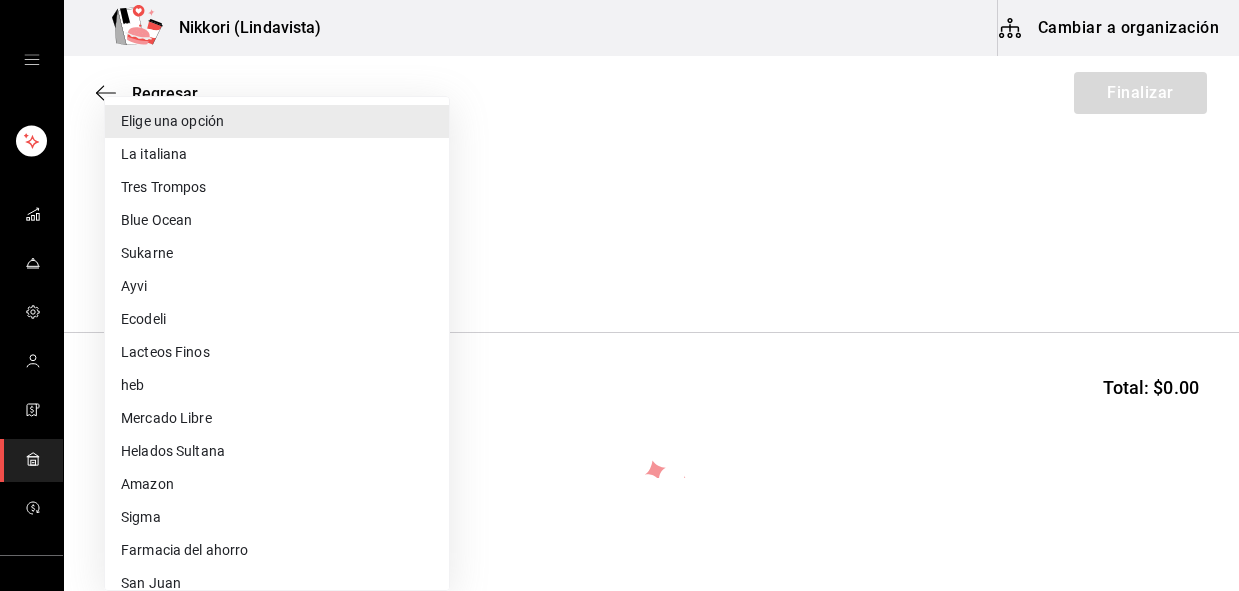 type 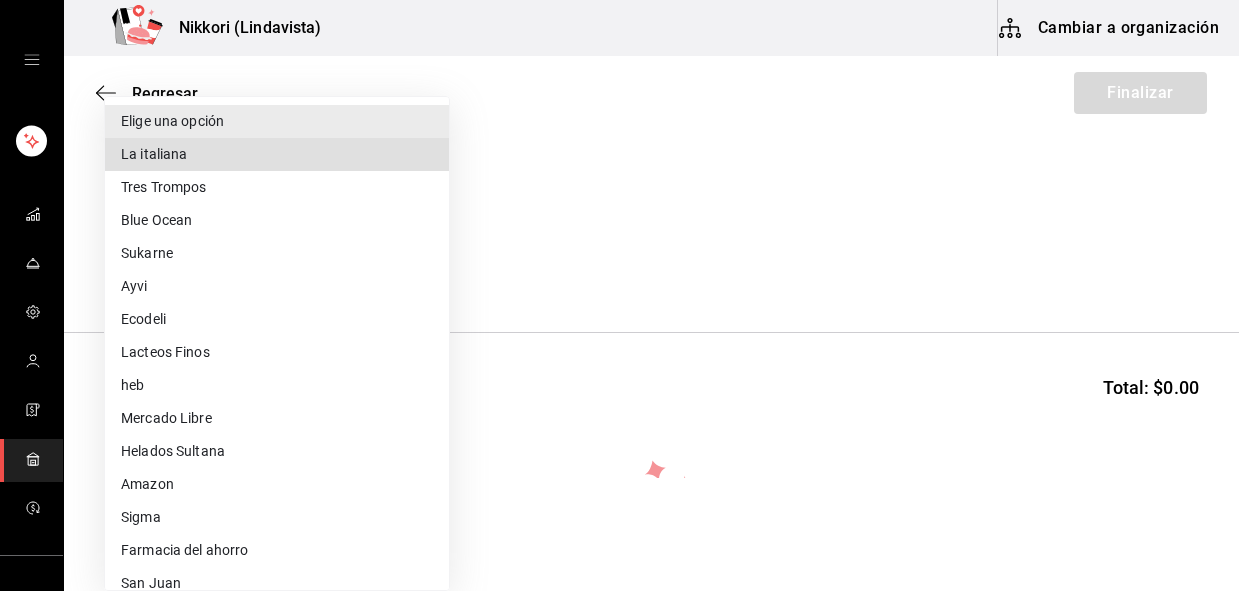type 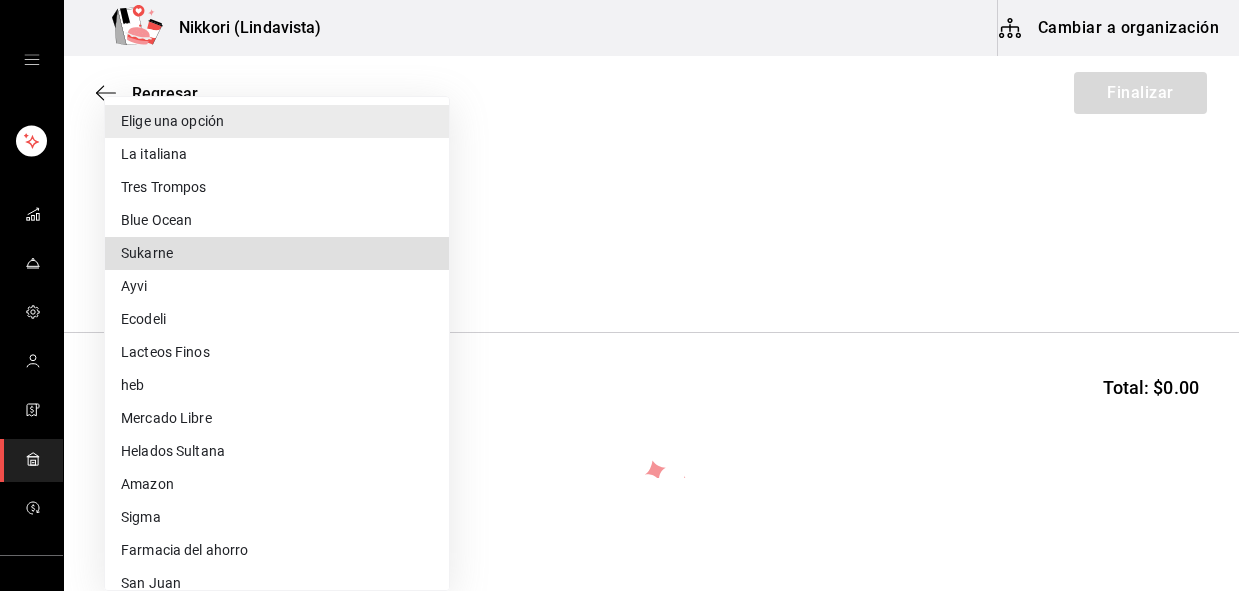 type 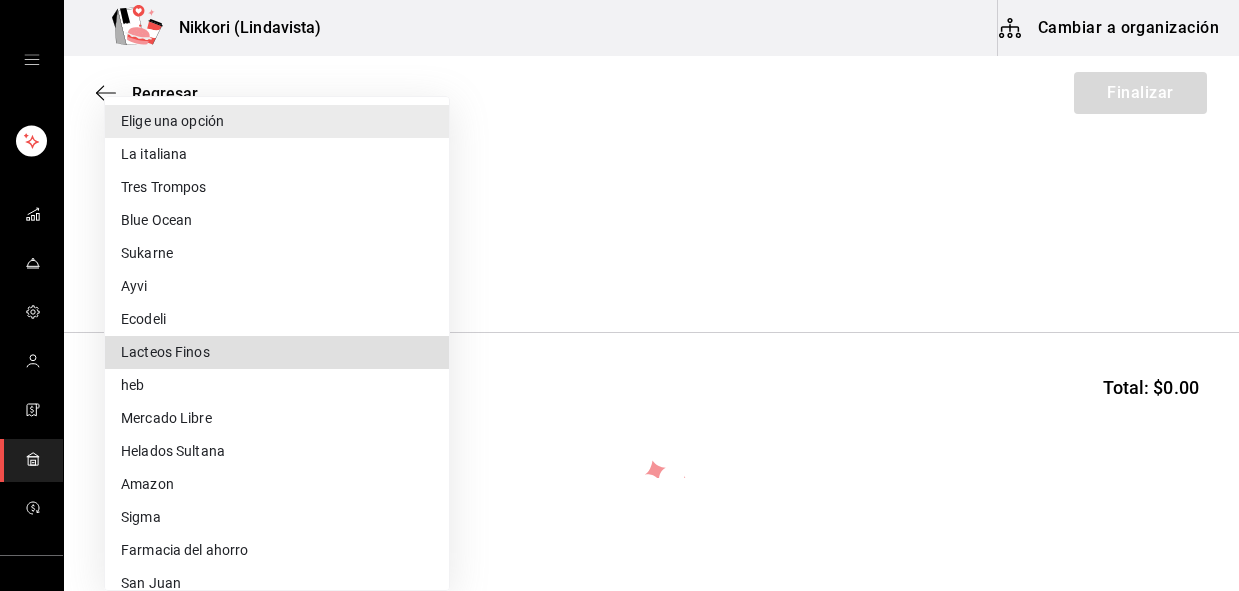 type 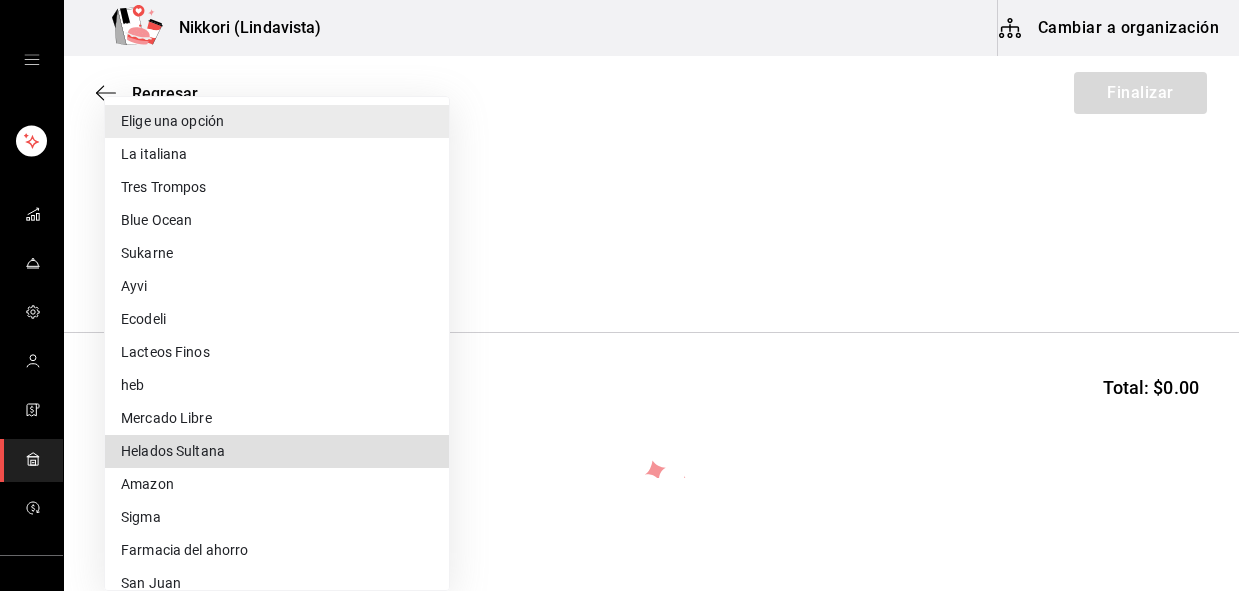 type 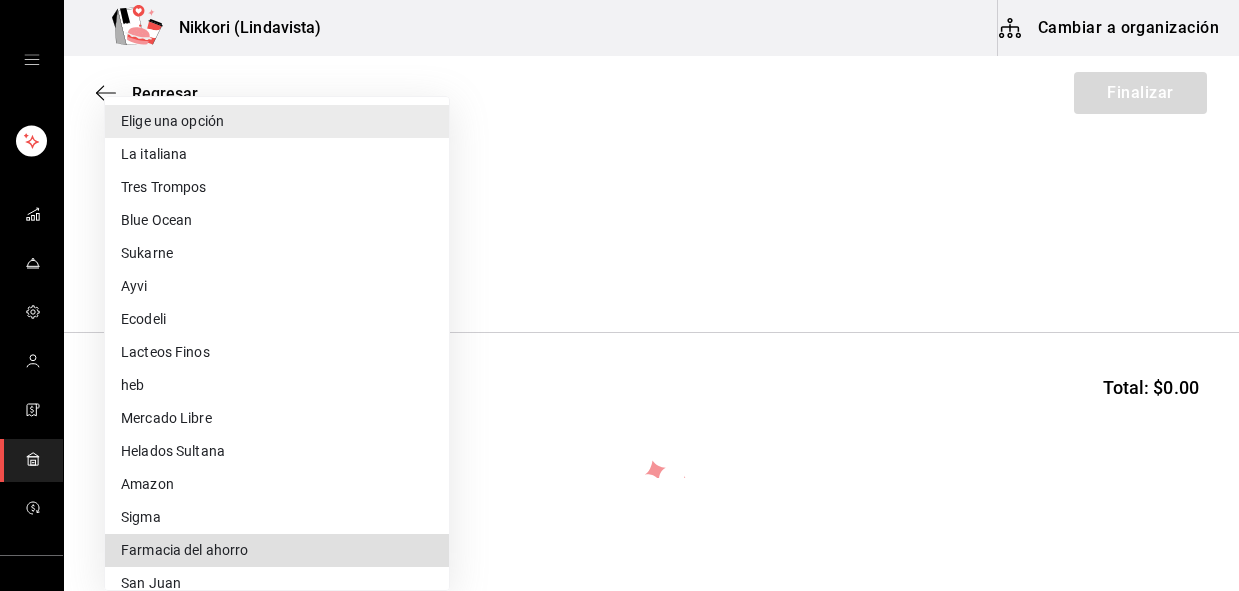type 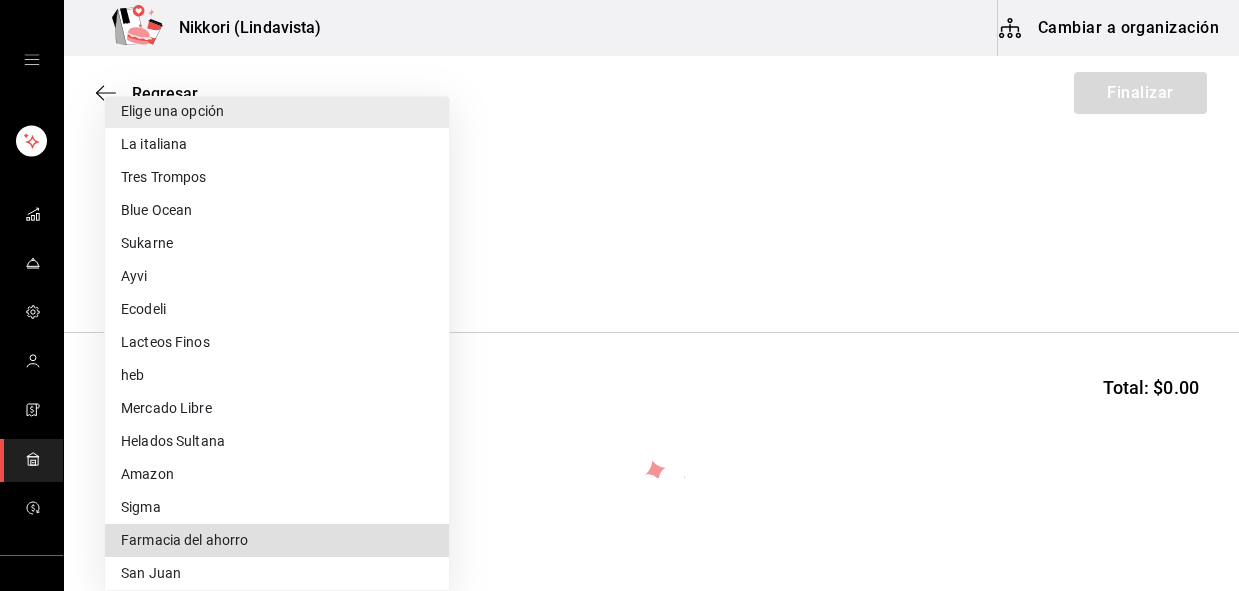 type 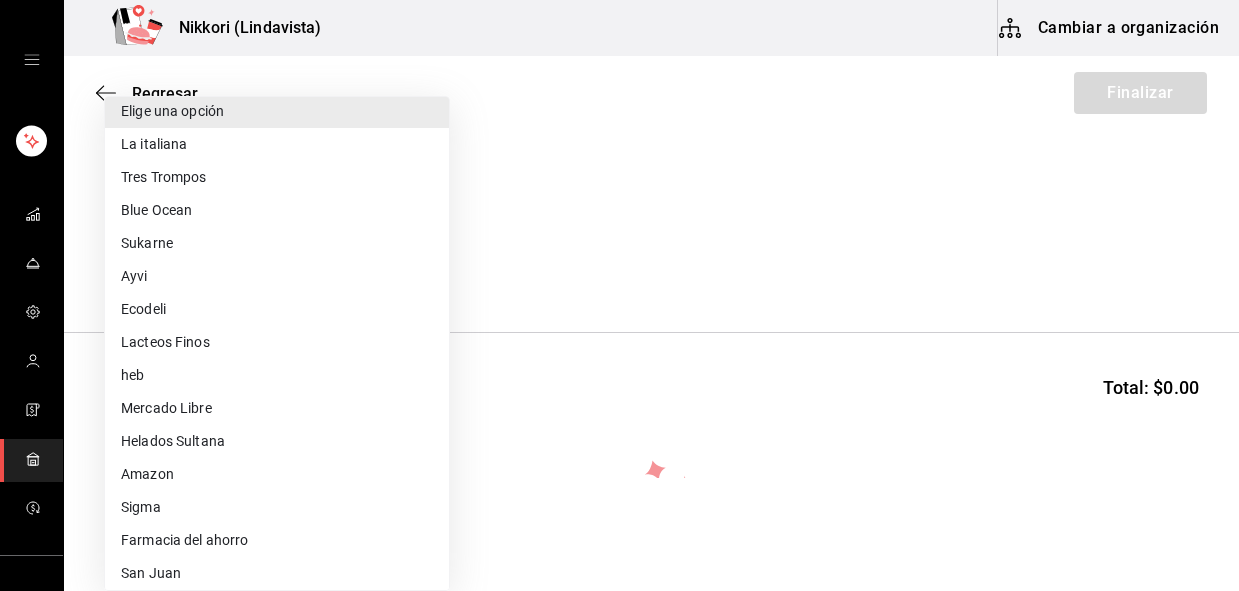 scroll, scrollTop: 273, scrollLeft: 0, axis: vertical 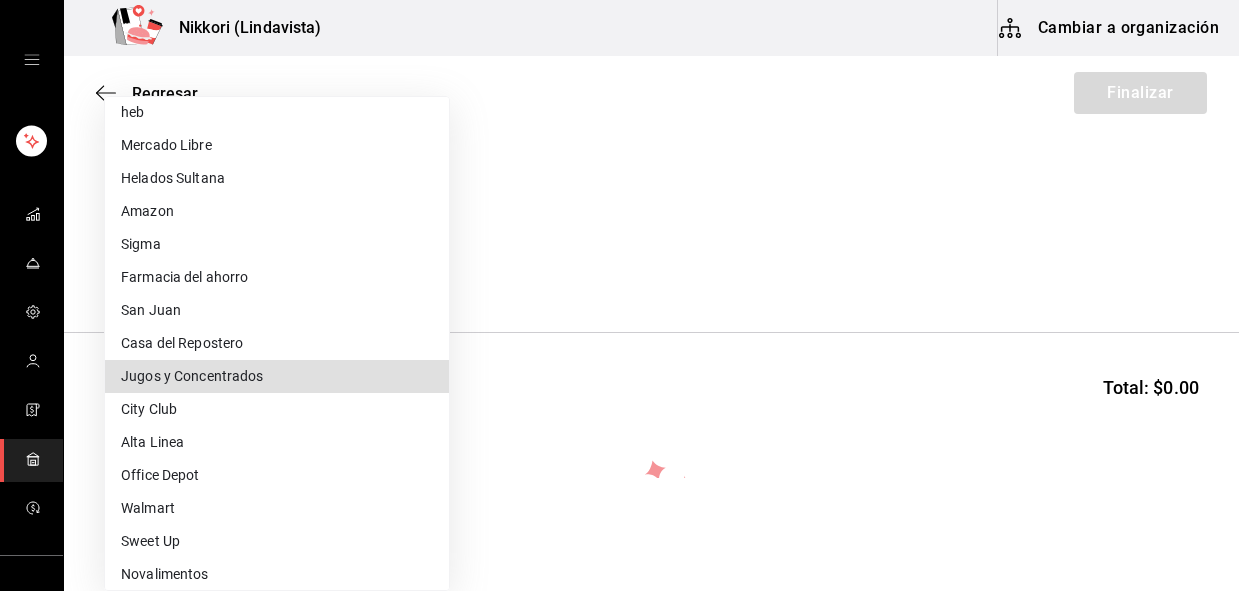 type 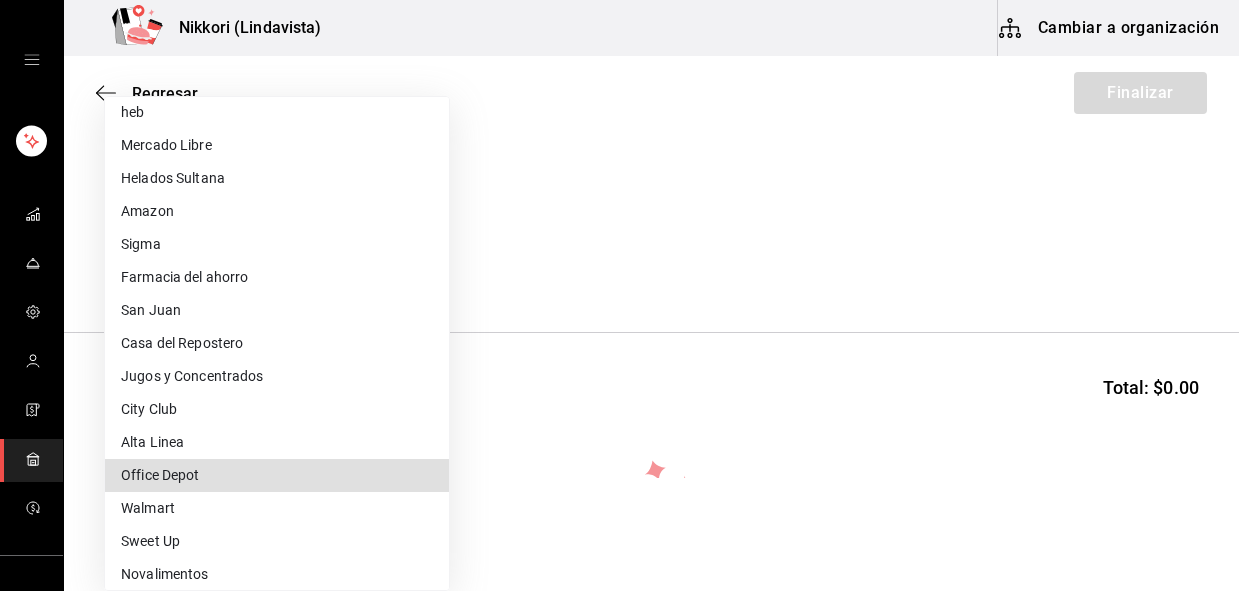 type 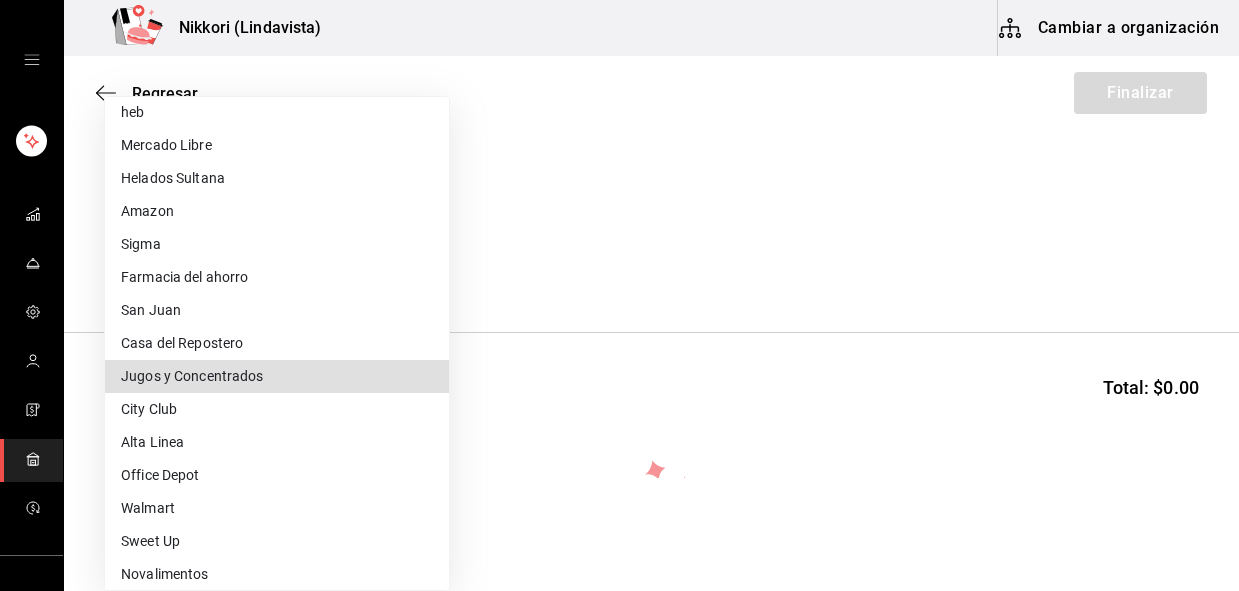 type on "3ac217bf-2e84-4fd5-ac83-aacc8b40e14e" 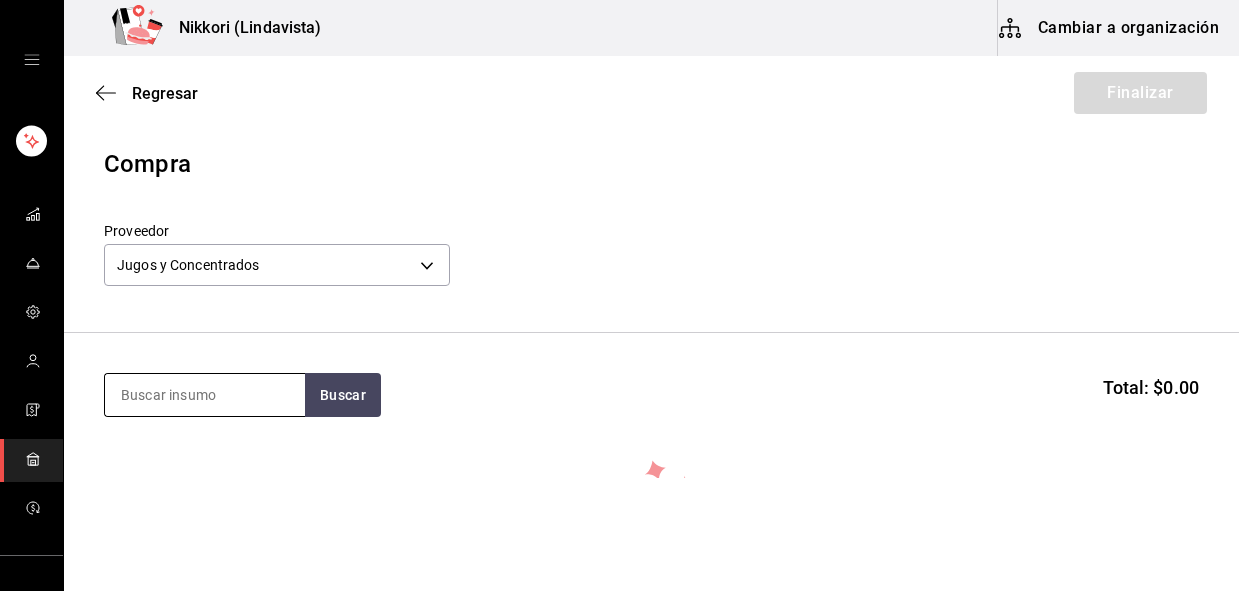 click at bounding box center (205, 395) 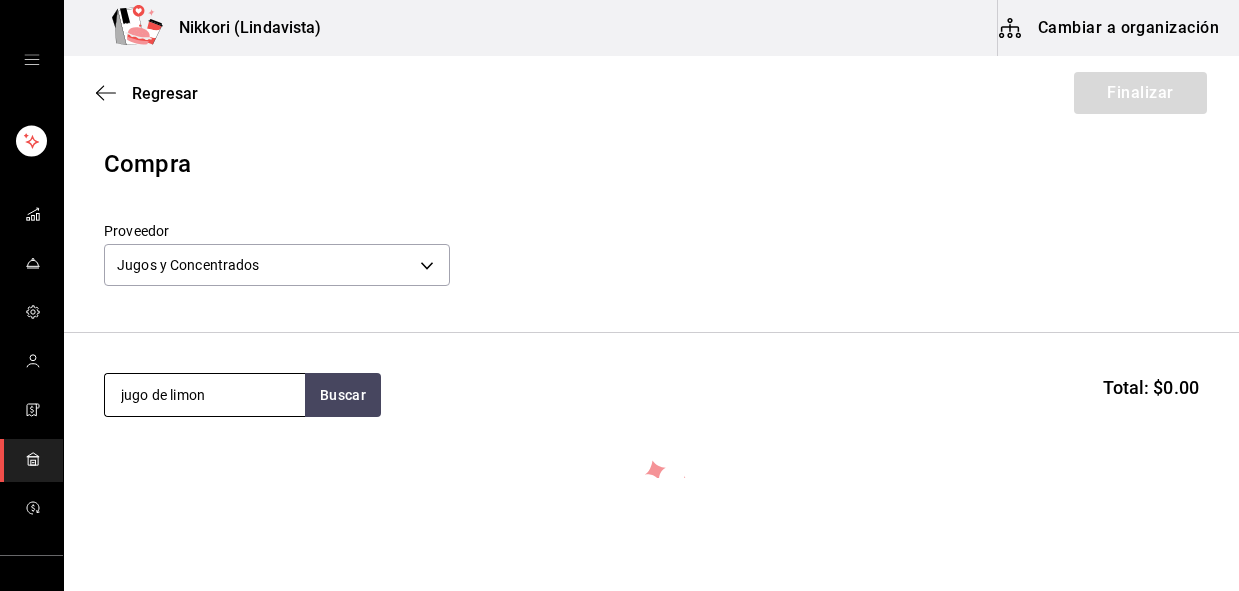type on "jugo de limon" 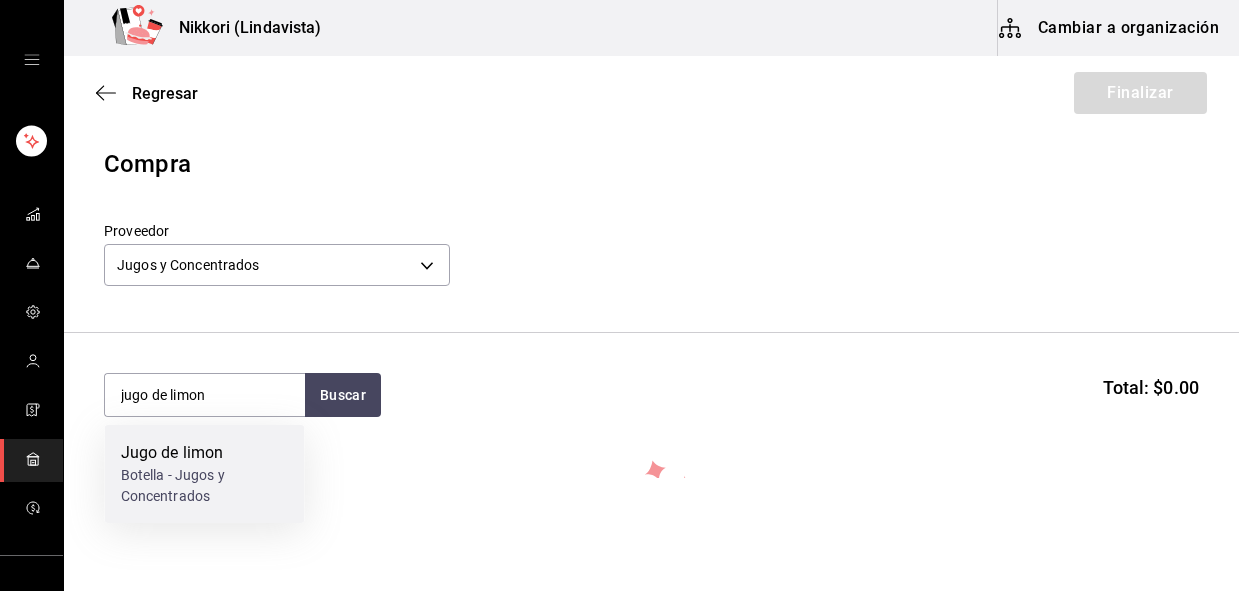 click on "Botella - Jugos y Concentrados" at bounding box center (205, 486) 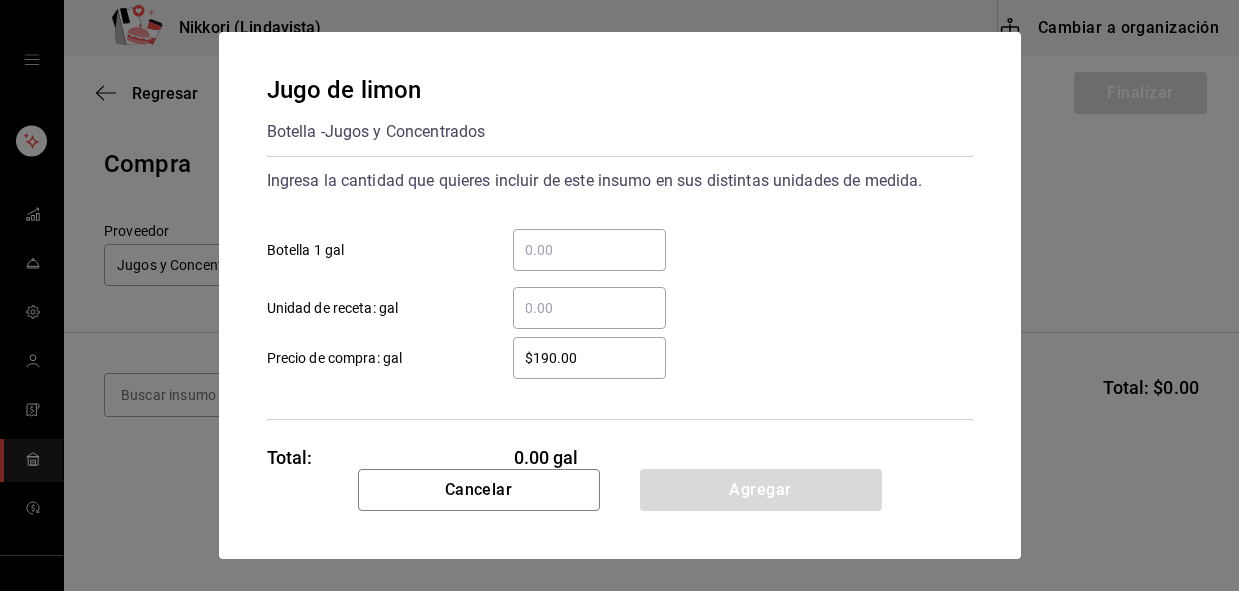 click on "​ Botella 1 gal" at bounding box center [589, 250] 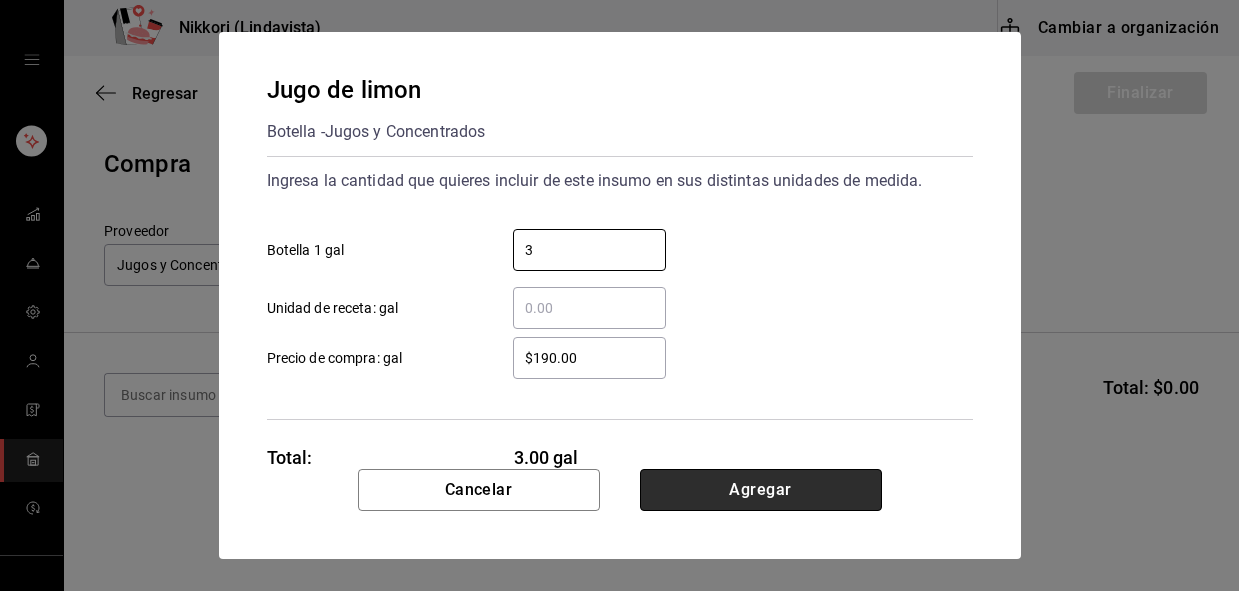 click on "Agregar" at bounding box center [761, 490] 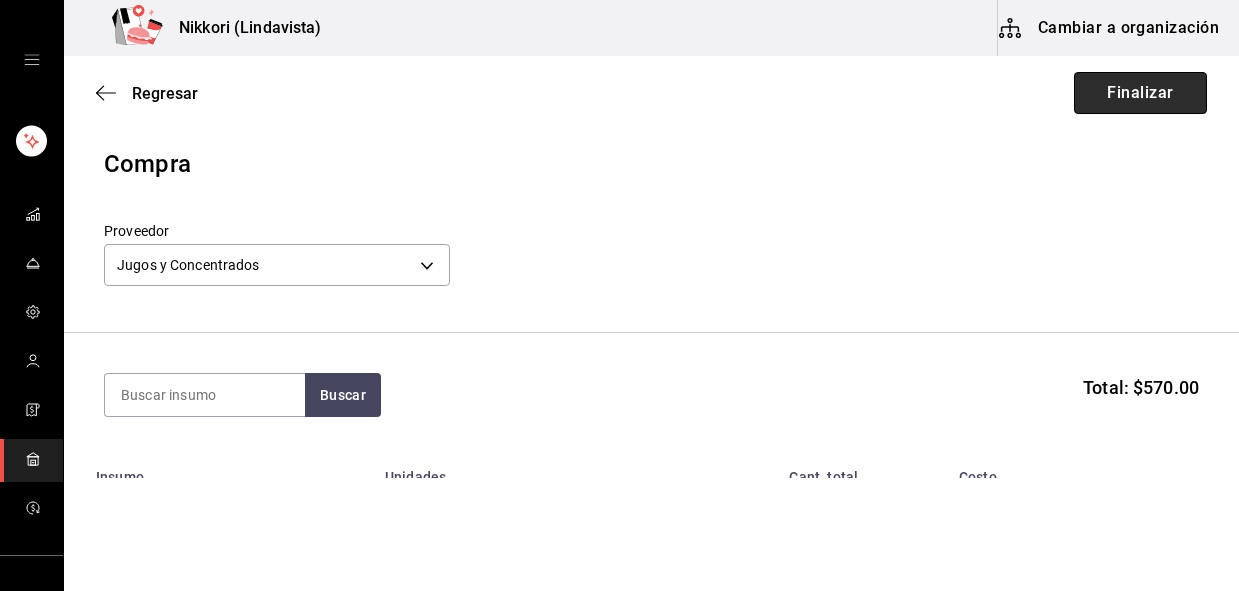 click on "Finalizar" at bounding box center (1140, 93) 